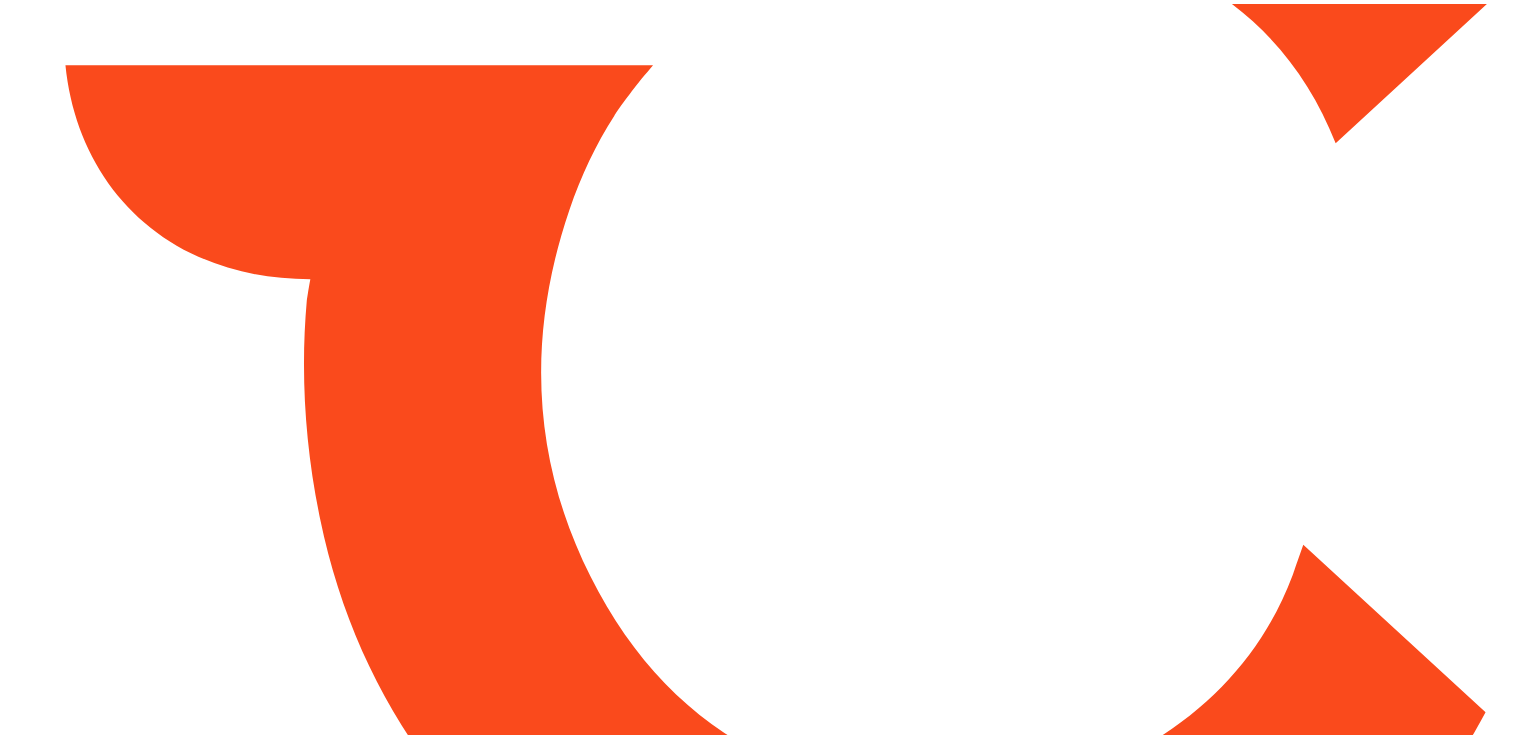 scroll, scrollTop: 0, scrollLeft: 0, axis: both 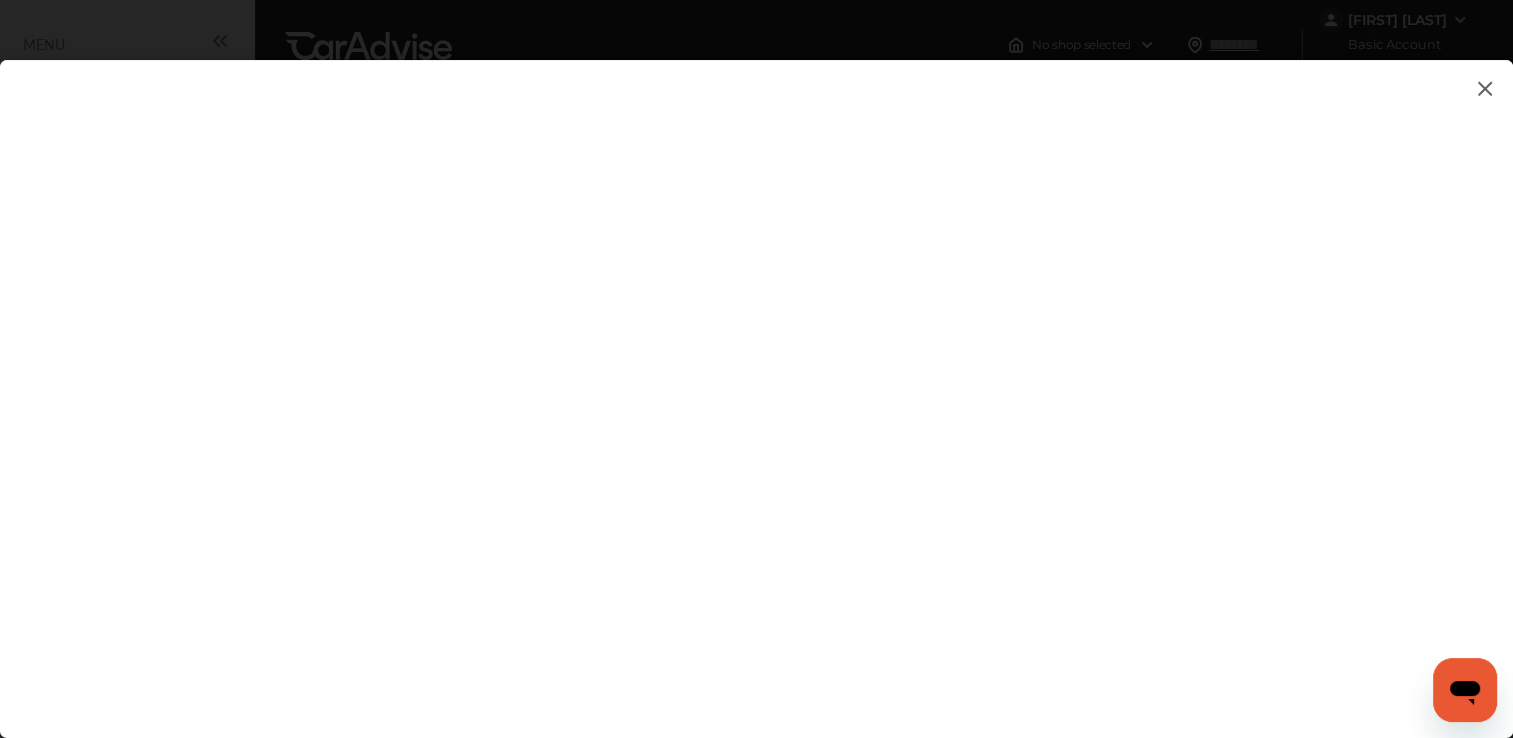 click at bounding box center (756, 379) 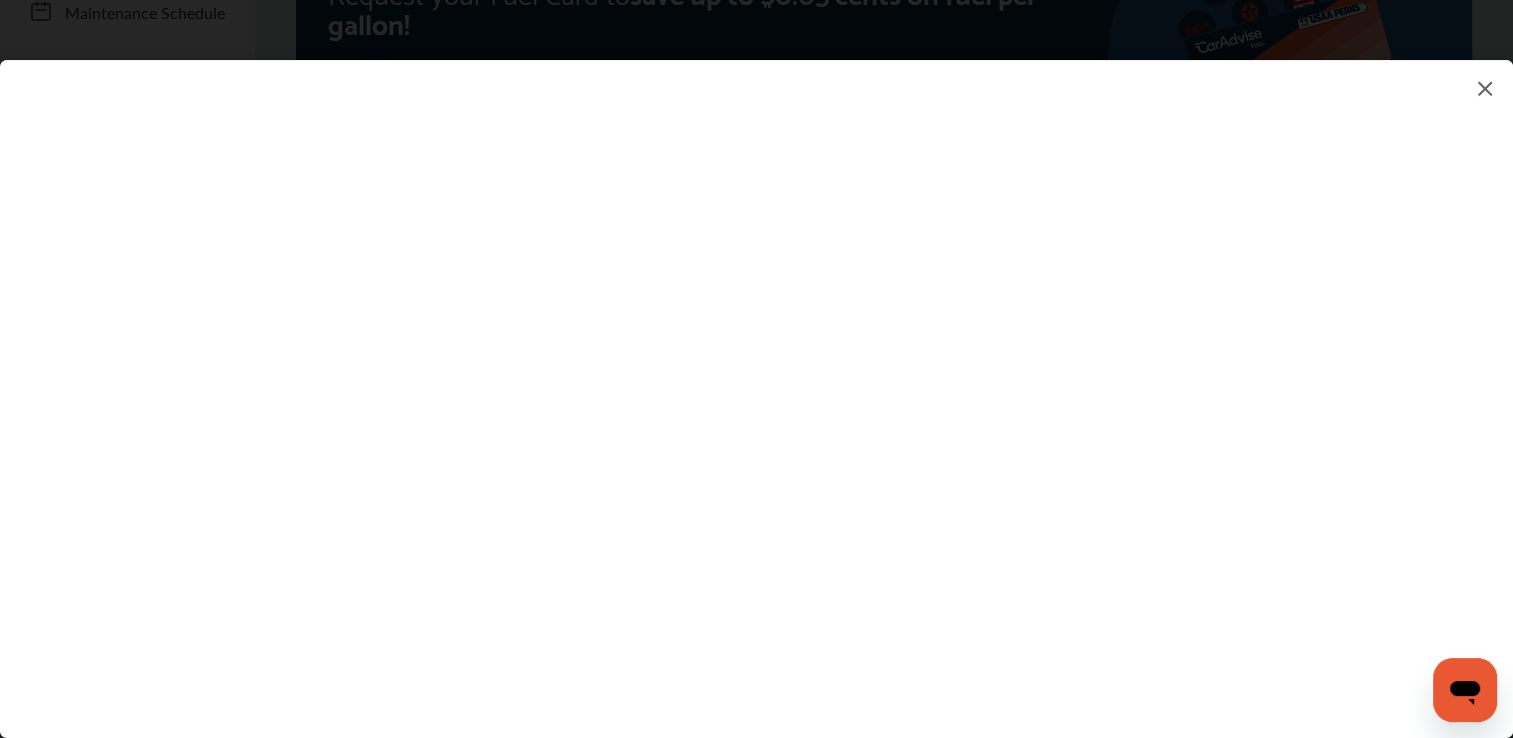 scroll, scrollTop: 300, scrollLeft: 0, axis: vertical 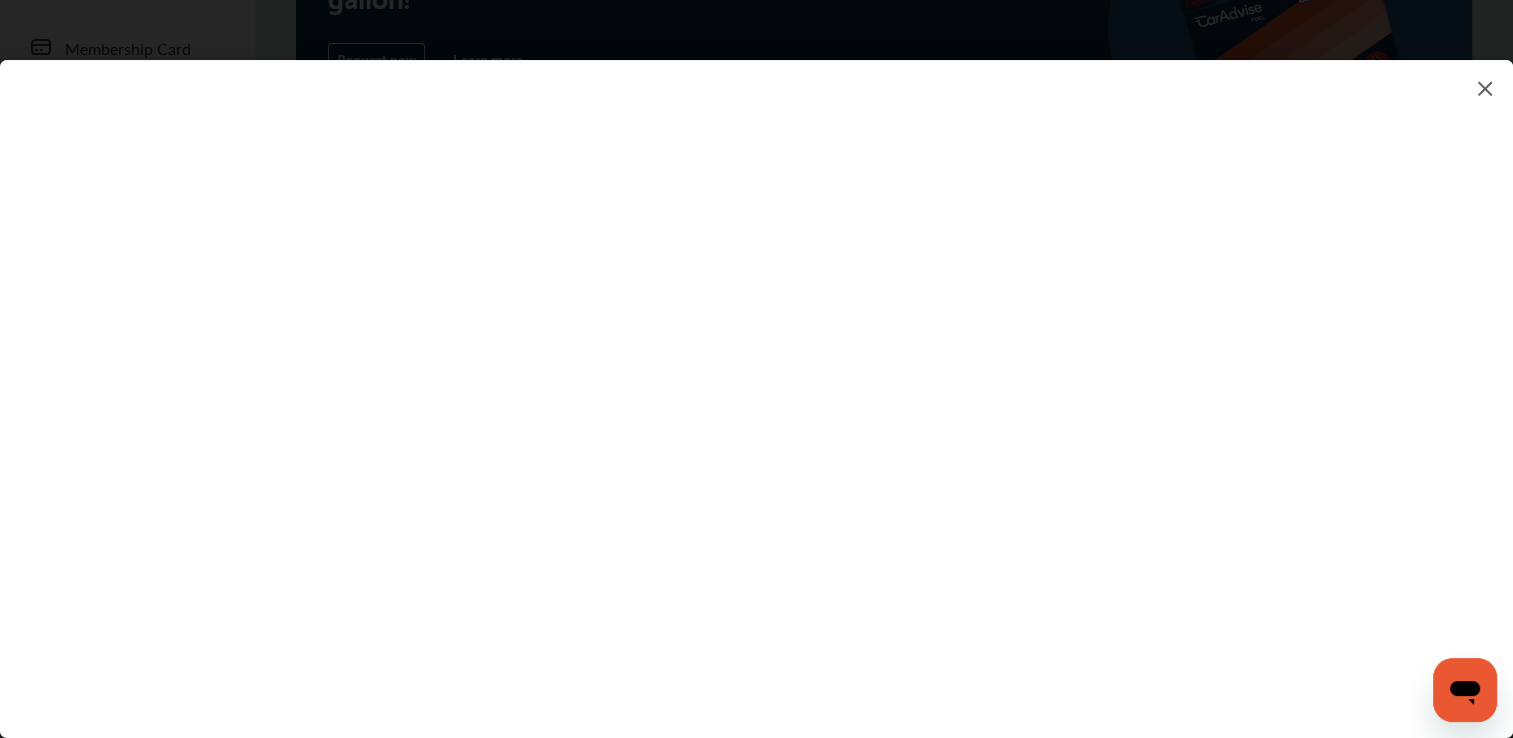 click at bounding box center [756, 379] 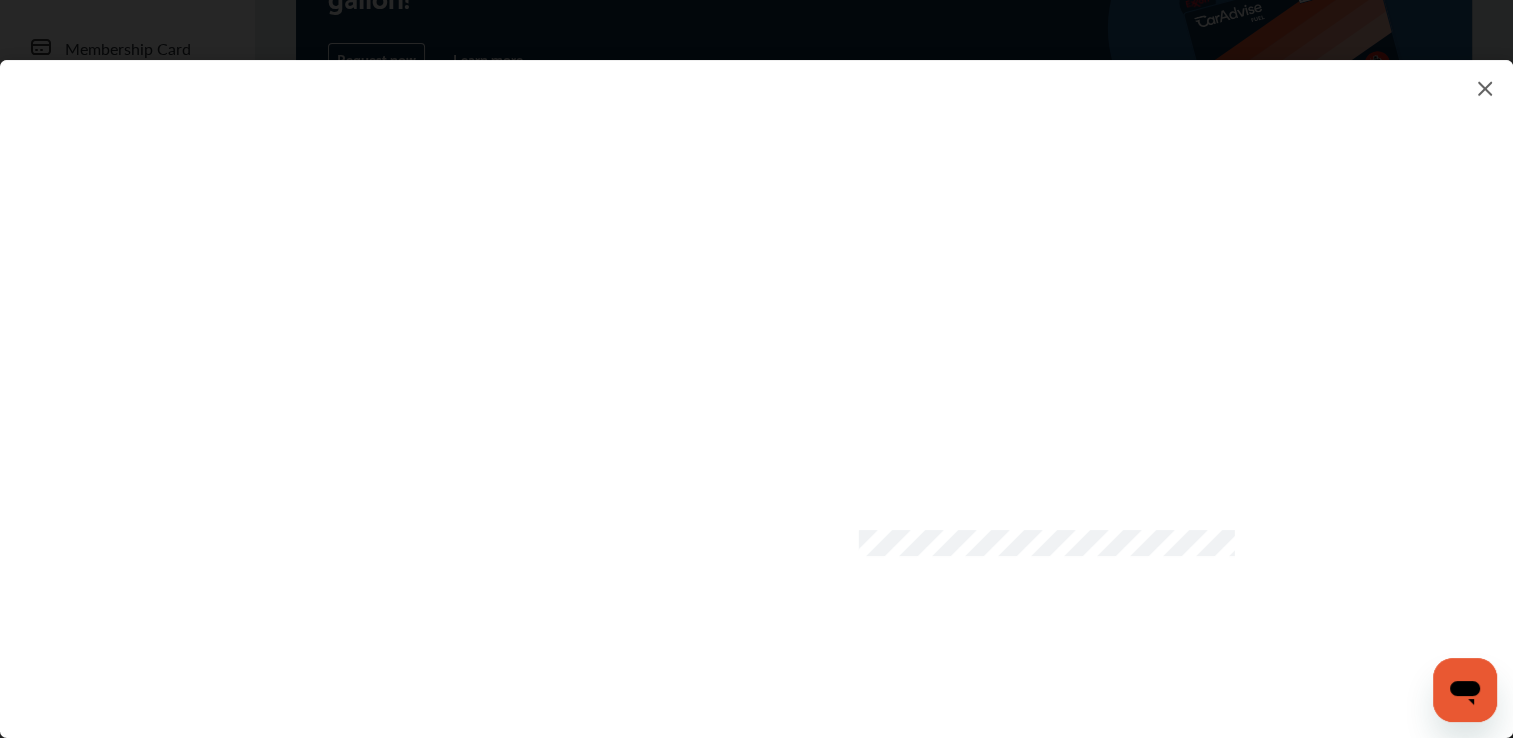 click at bounding box center [756, 379] 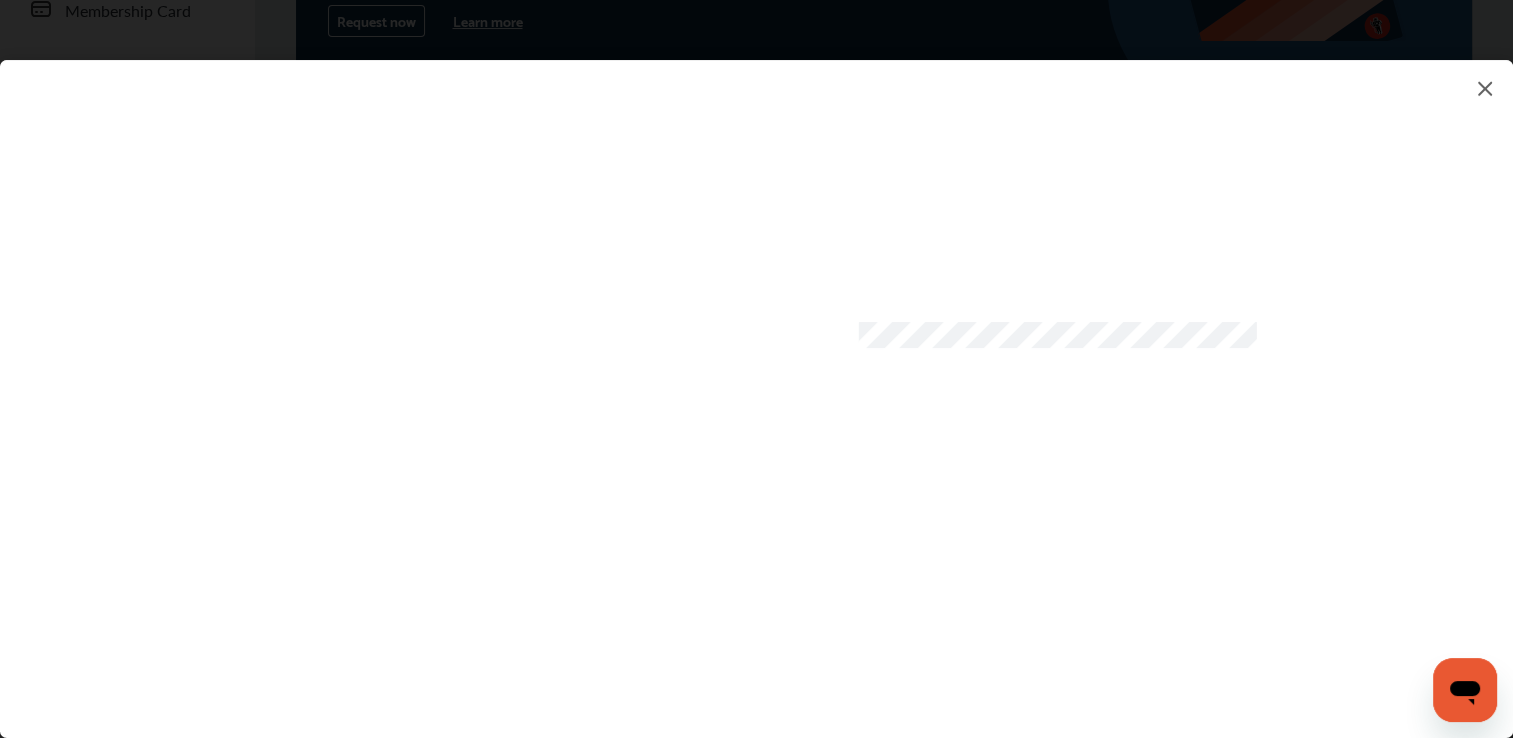 scroll, scrollTop: 400, scrollLeft: 0, axis: vertical 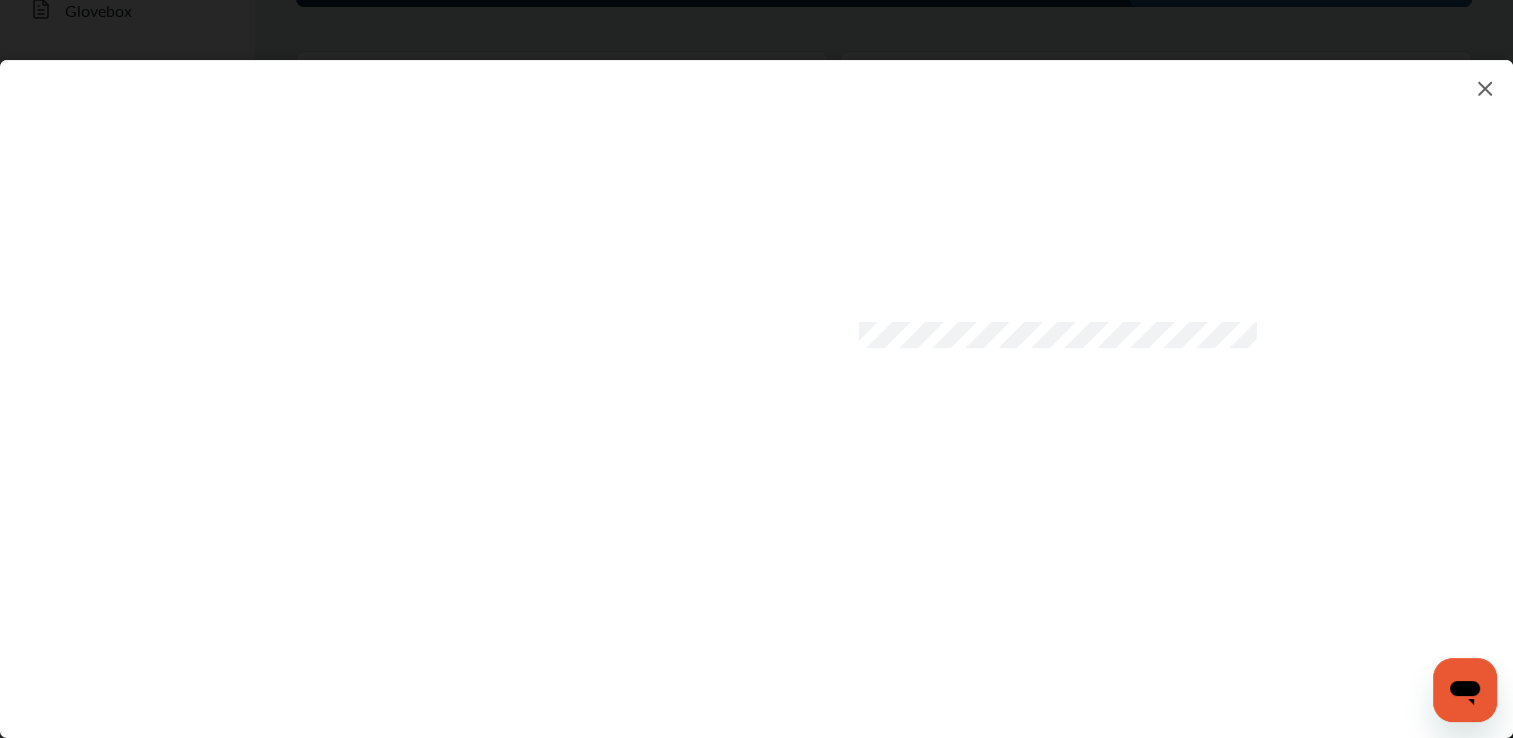 click at bounding box center [756, 379] 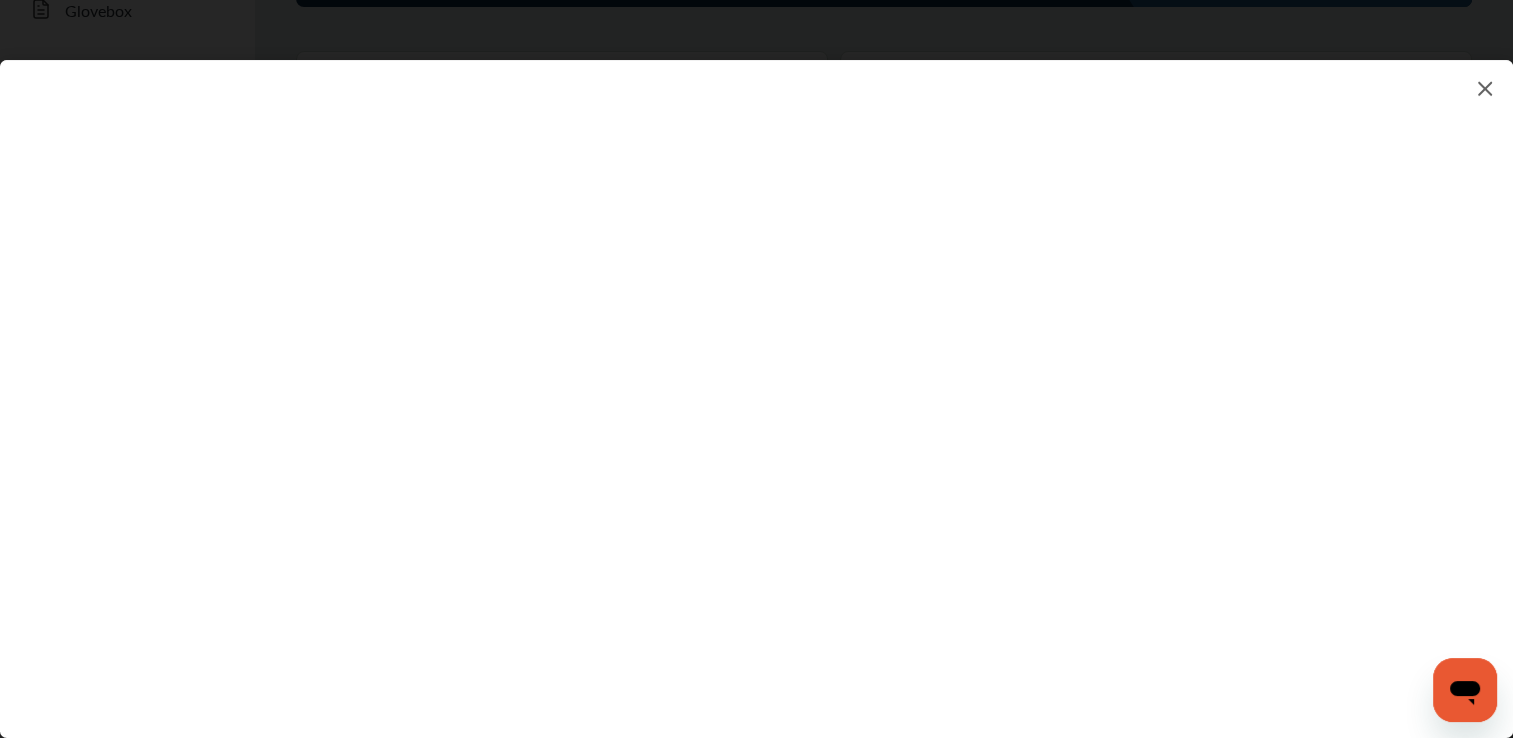 click at bounding box center [756, 379] 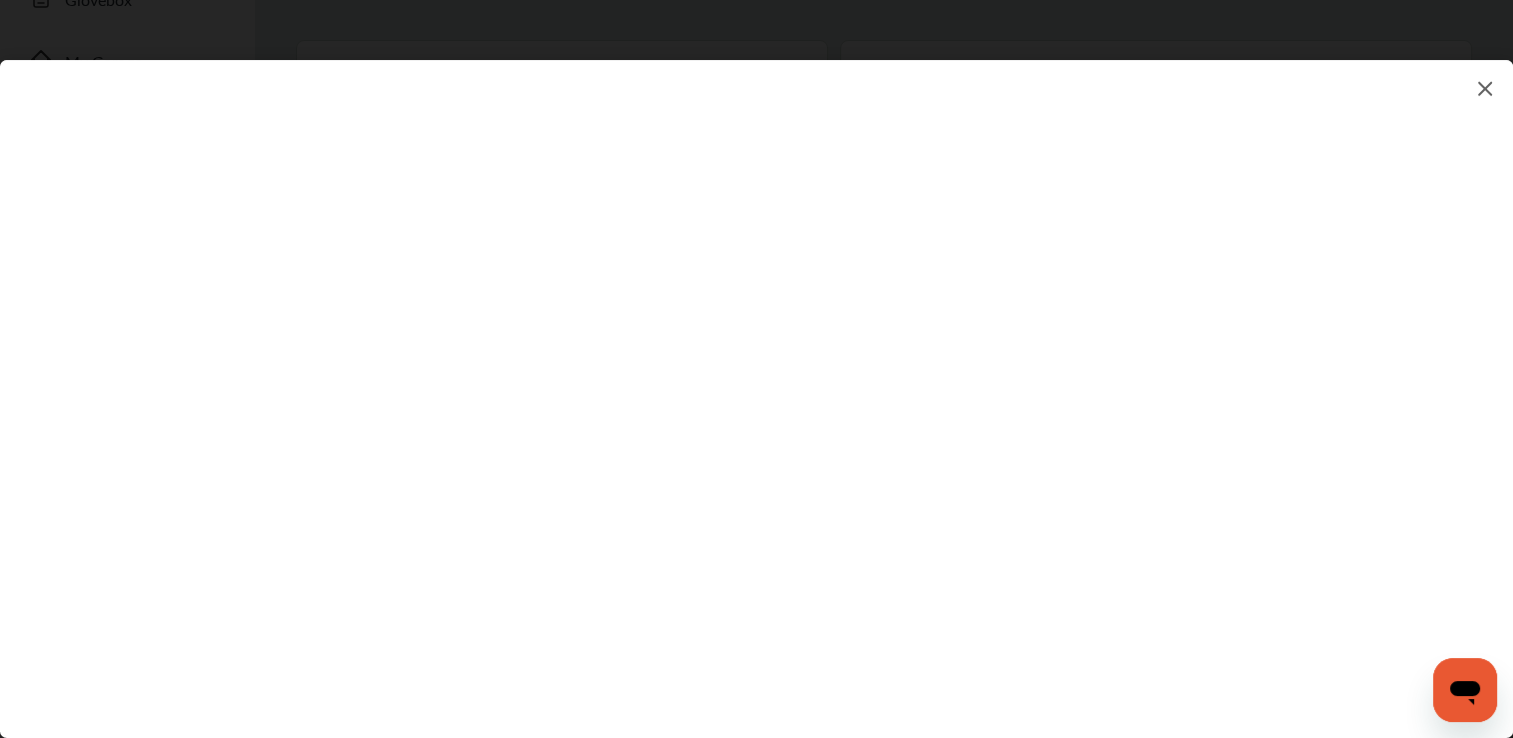 scroll, scrollTop: 400, scrollLeft: 0, axis: vertical 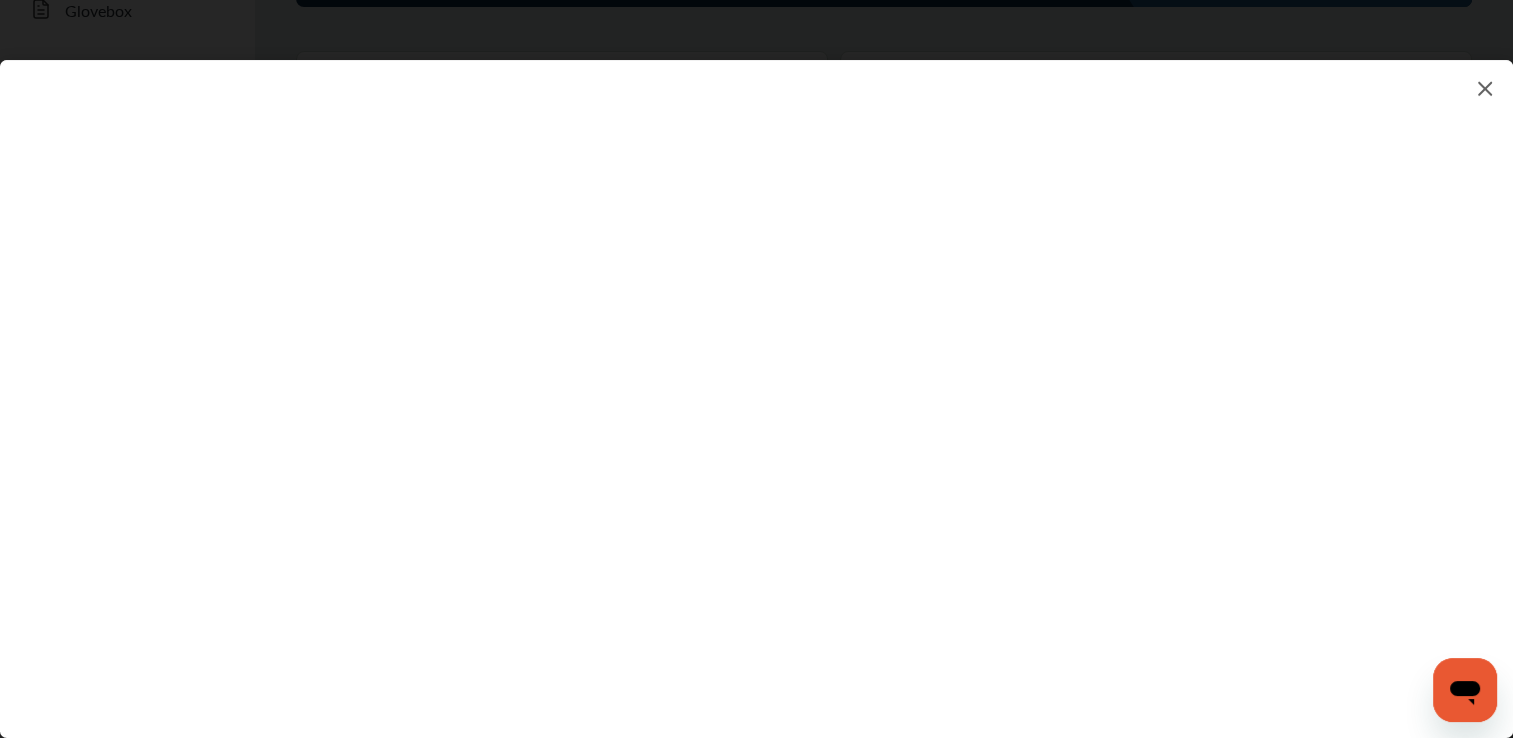 click at bounding box center [1485, 88] 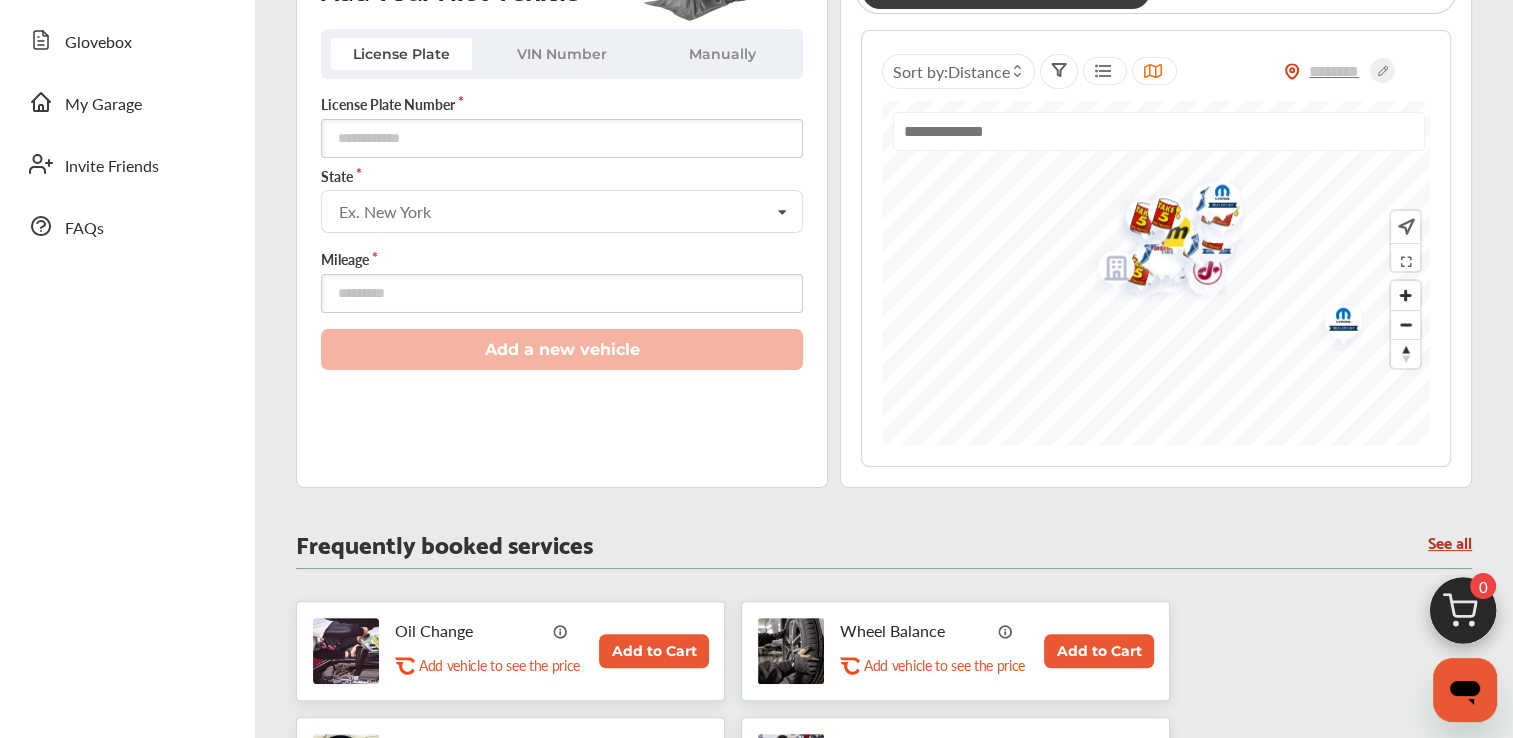 scroll, scrollTop: 300, scrollLeft: 0, axis: vertical 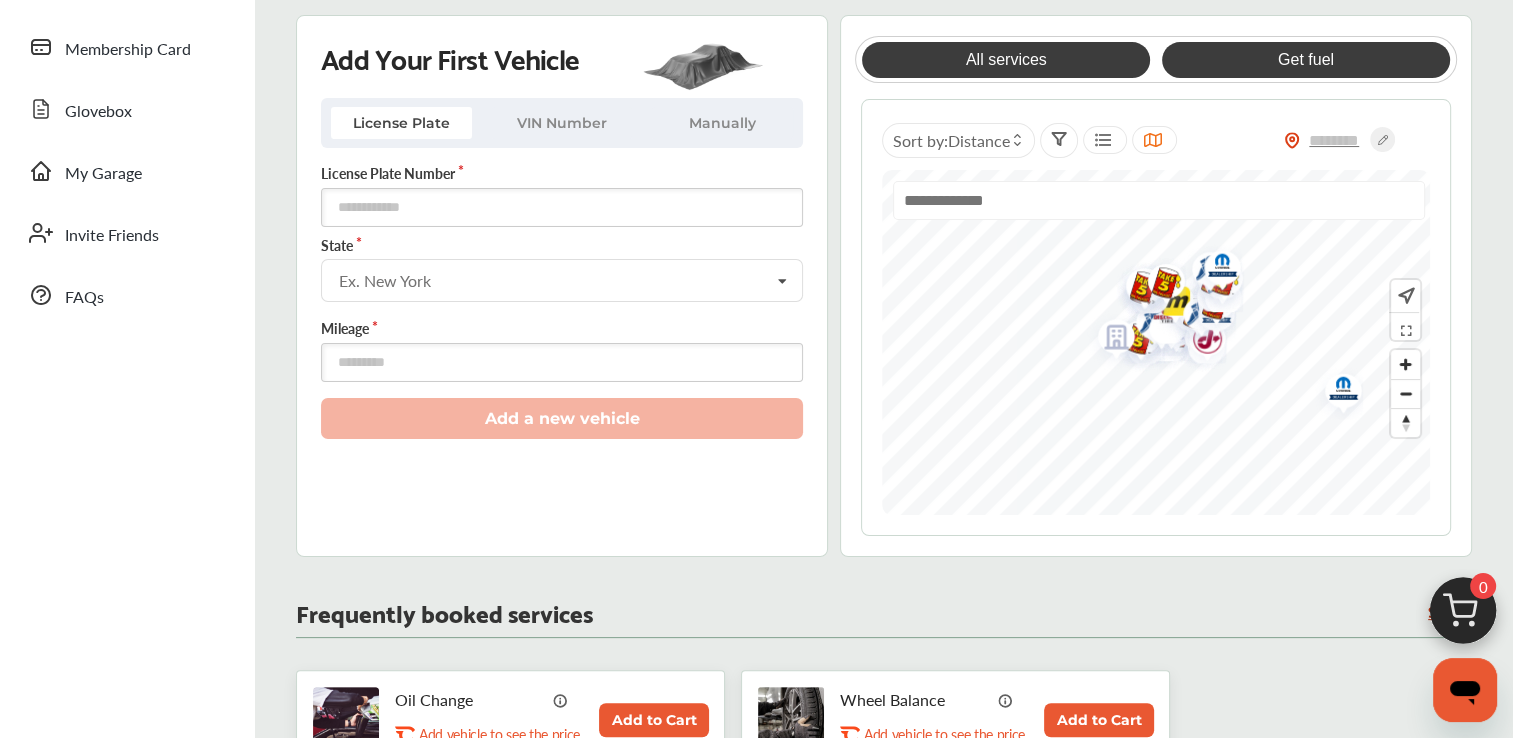 click on "Get fuel" at bounding box center [1306, 60] 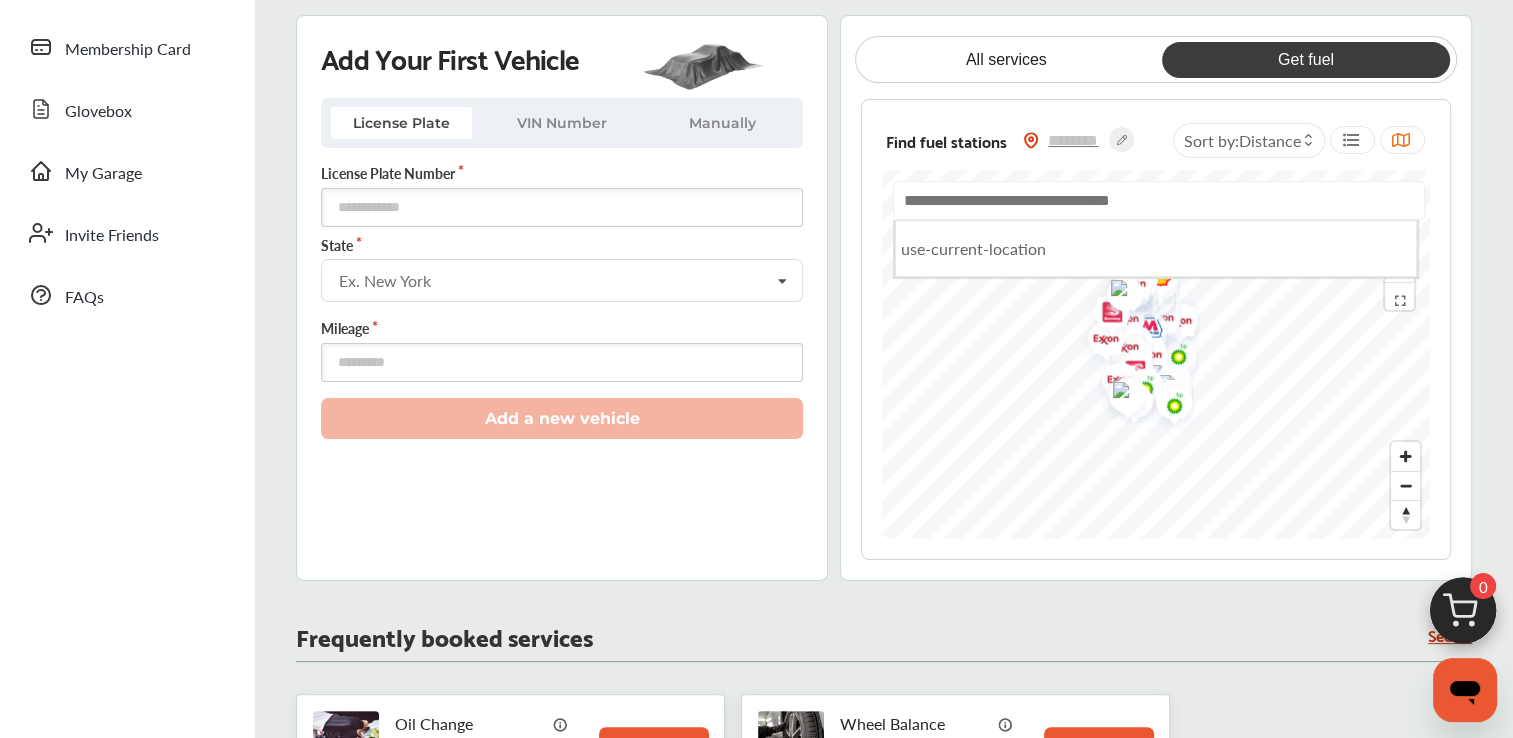 click at bounding box center [1159, 200] 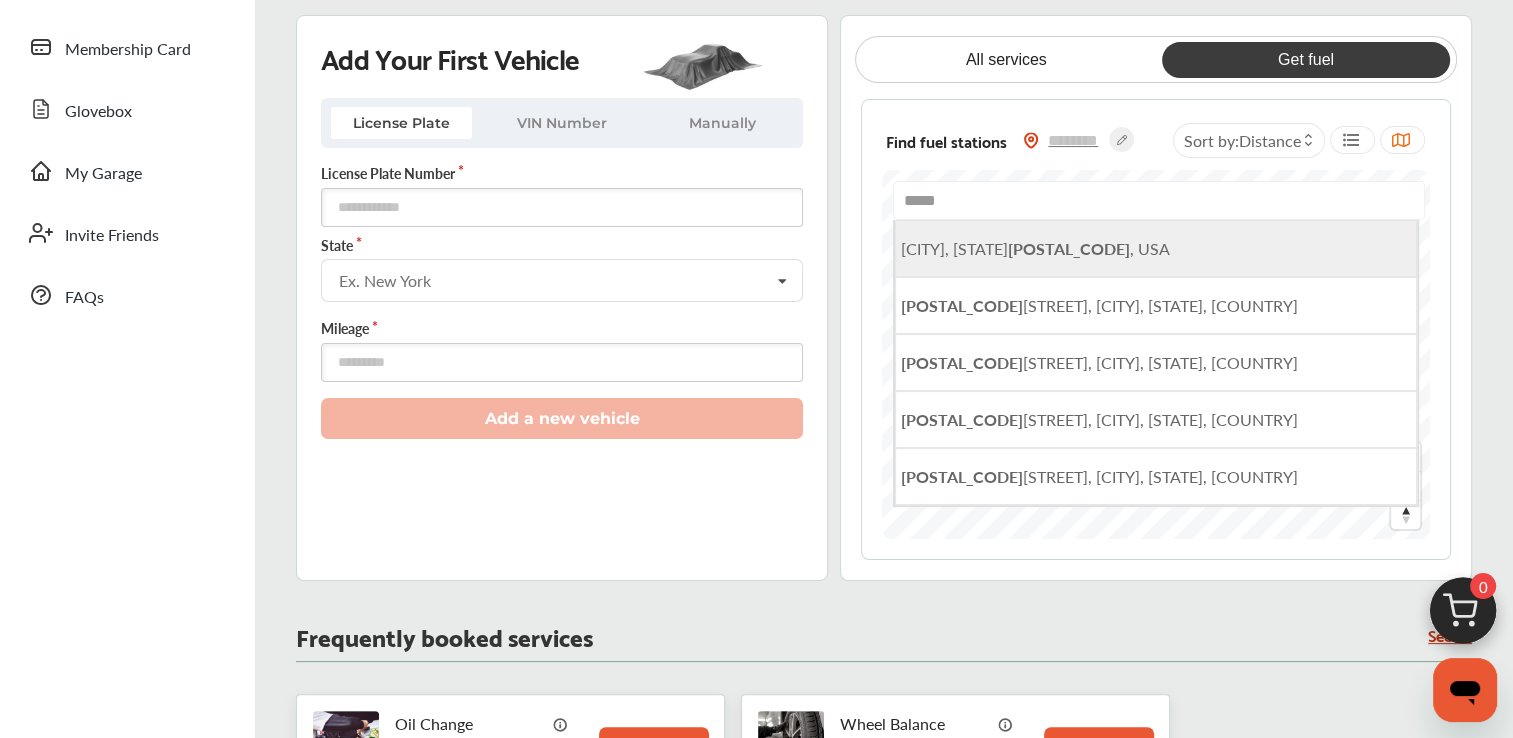 click on "[CITY], [STATE]  [POSTAL_CODE] , [COUNTRY]" at bounding box center [1035, 248] 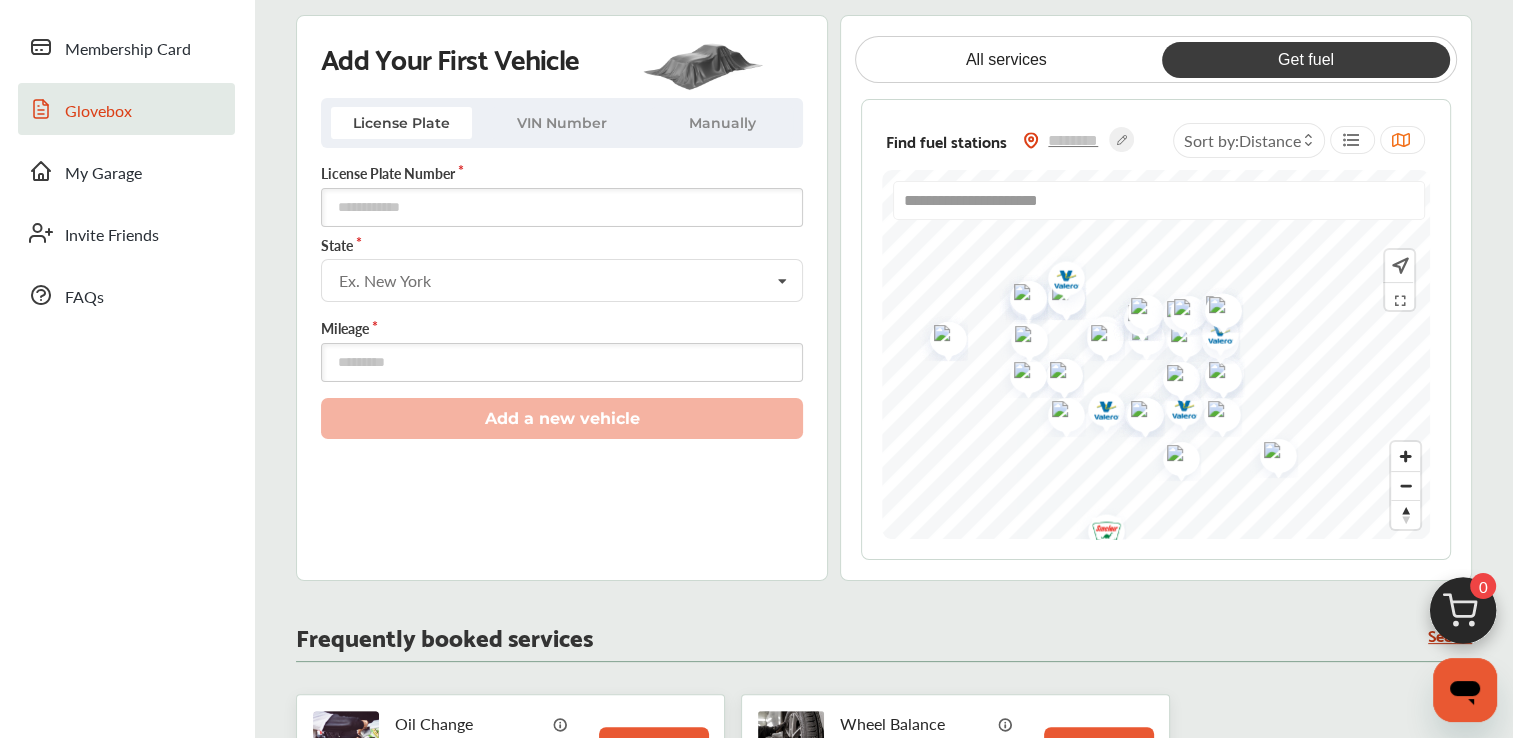 click on "Glovebox" at bounding box center (98, 112) 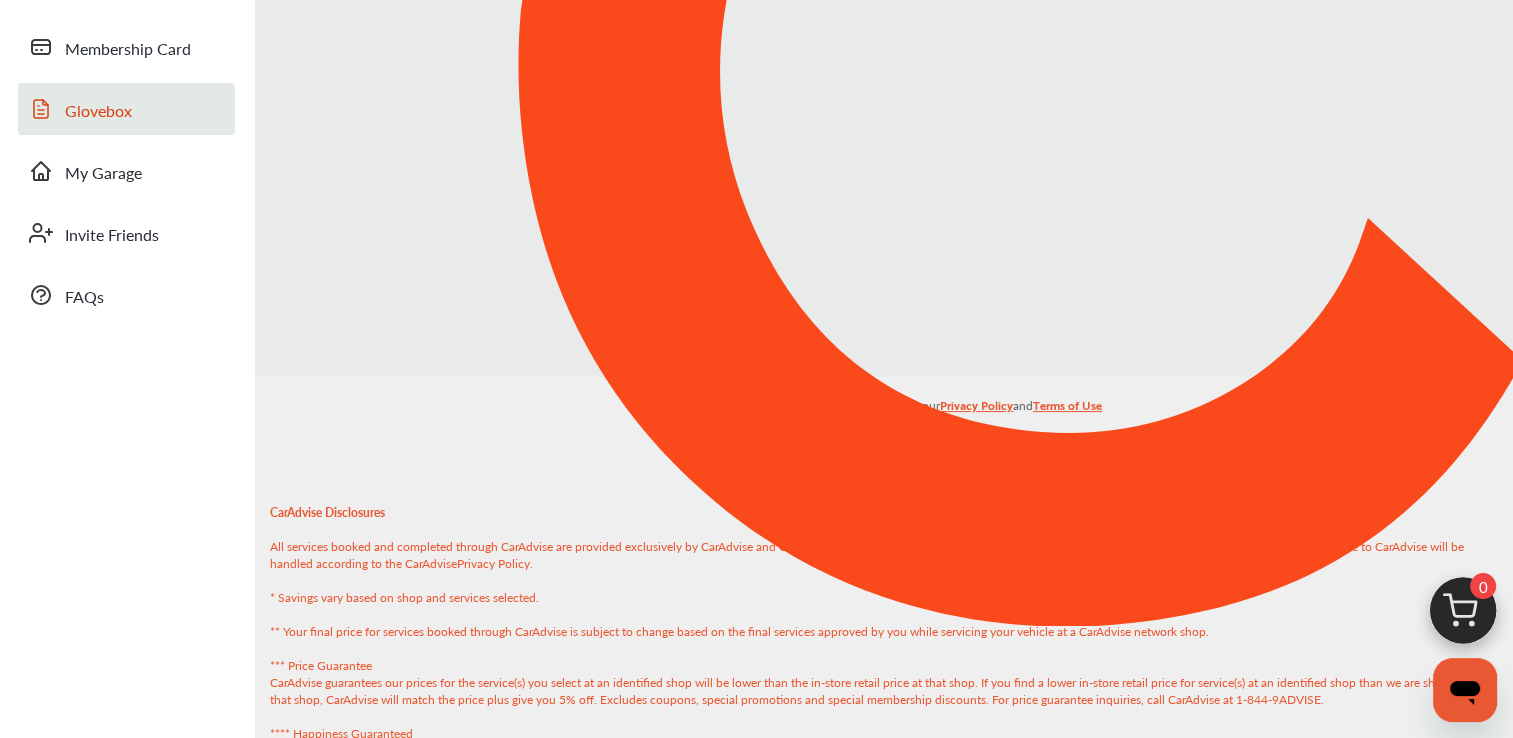 scroll, scrollTop: 0, scrollLeft: 0, axis: both 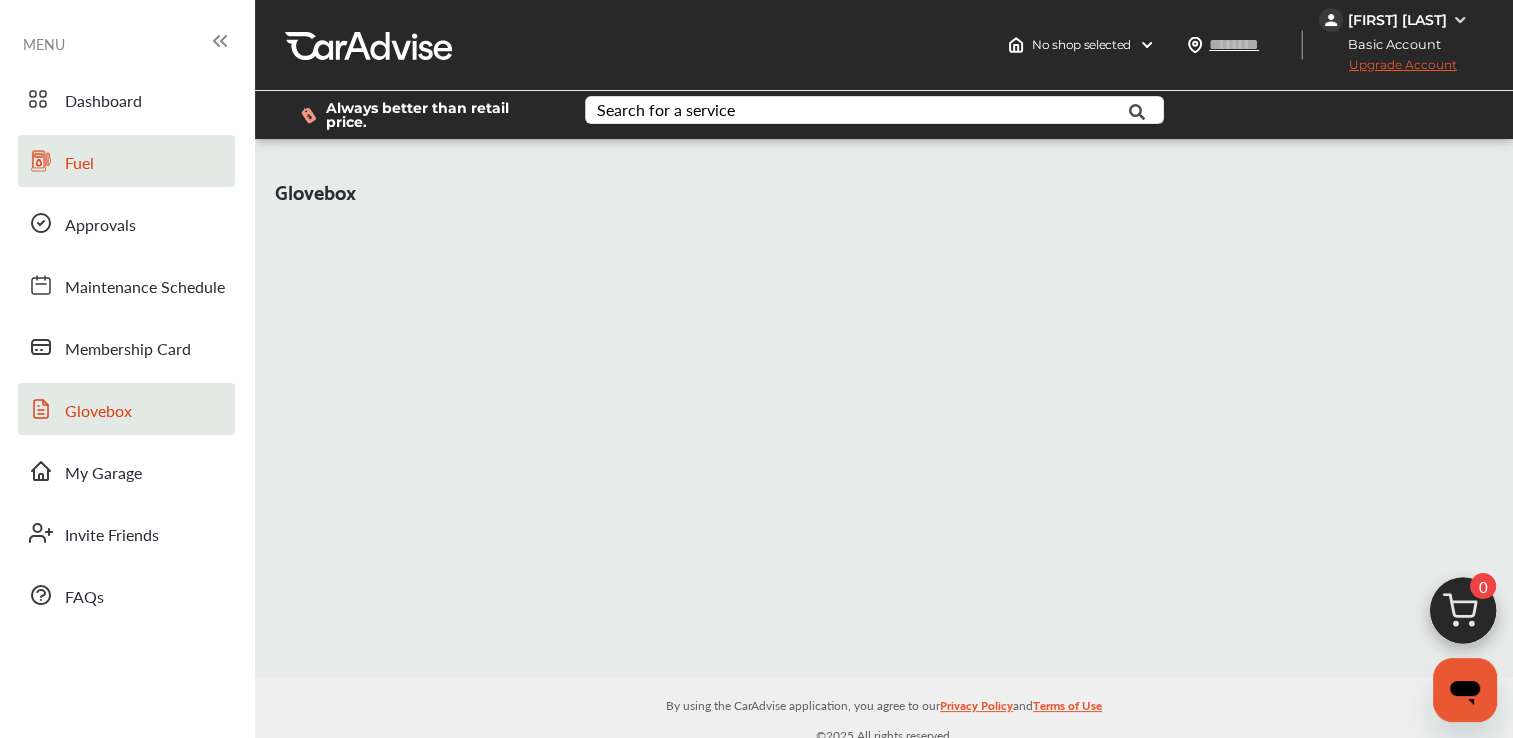 click on "Fuel" at bounding box center (79, 164) 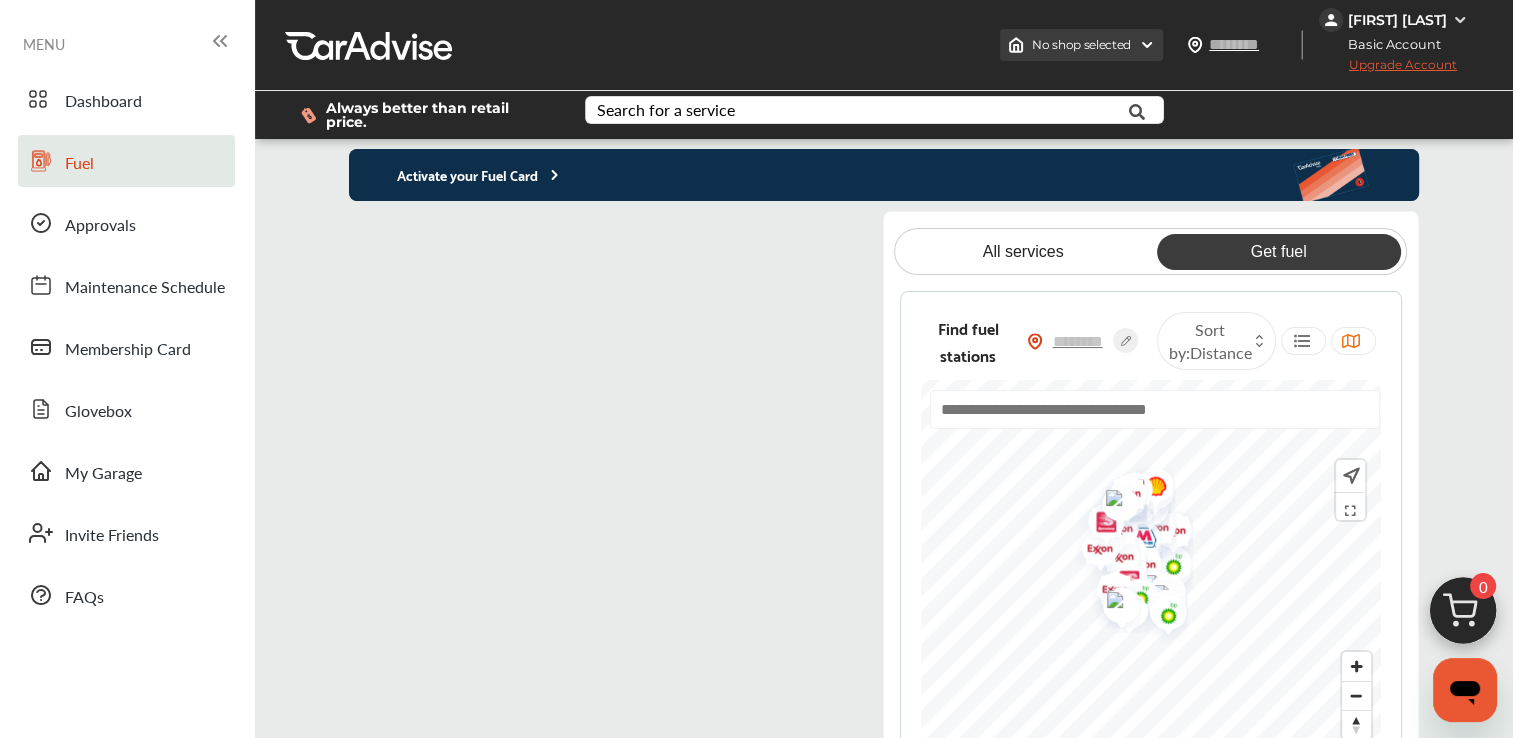 click at bounding box center [1147, 45] 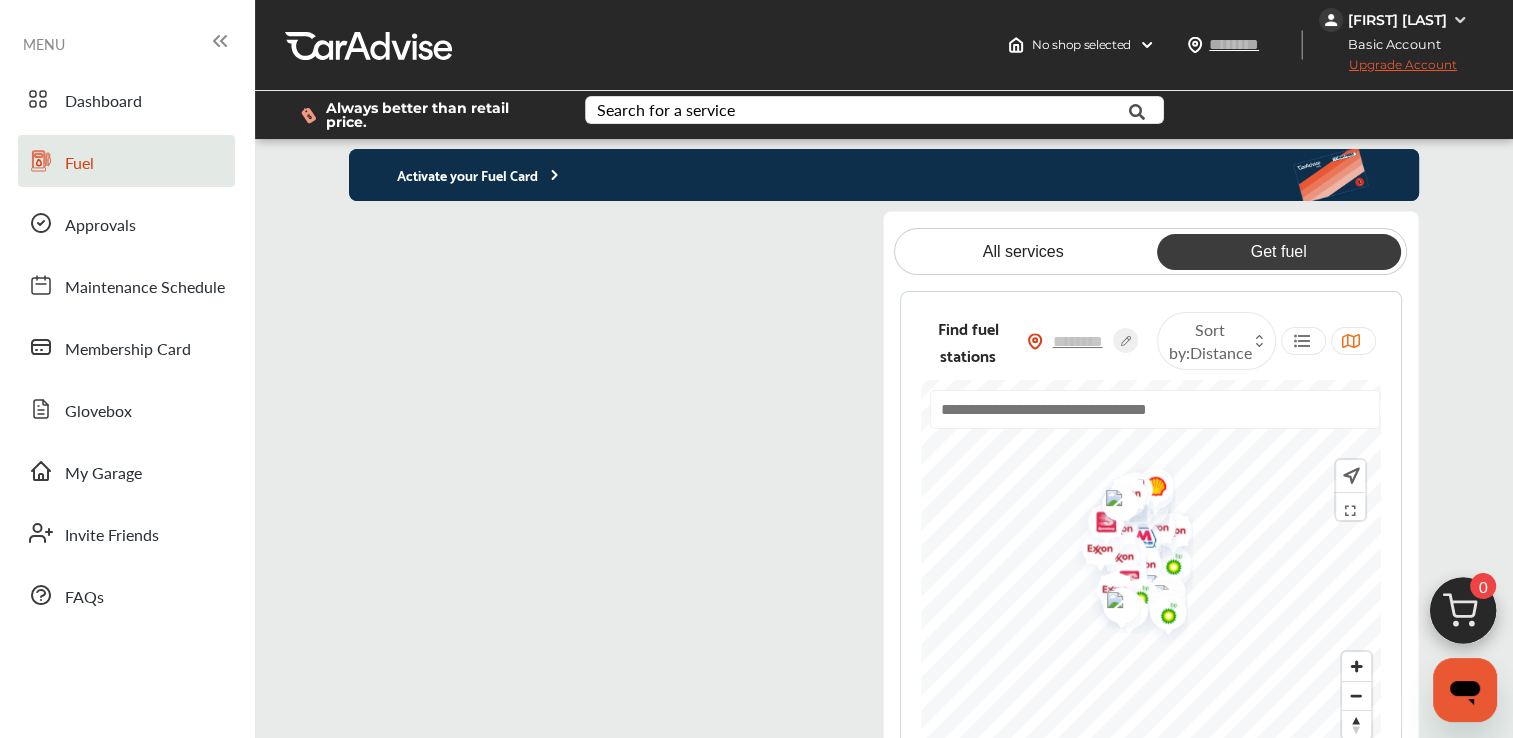 click on "Activate your Fuel Card
All services Get fuel Find fuel stations
Sort by :  Distance" at bounding box center [884, 468] 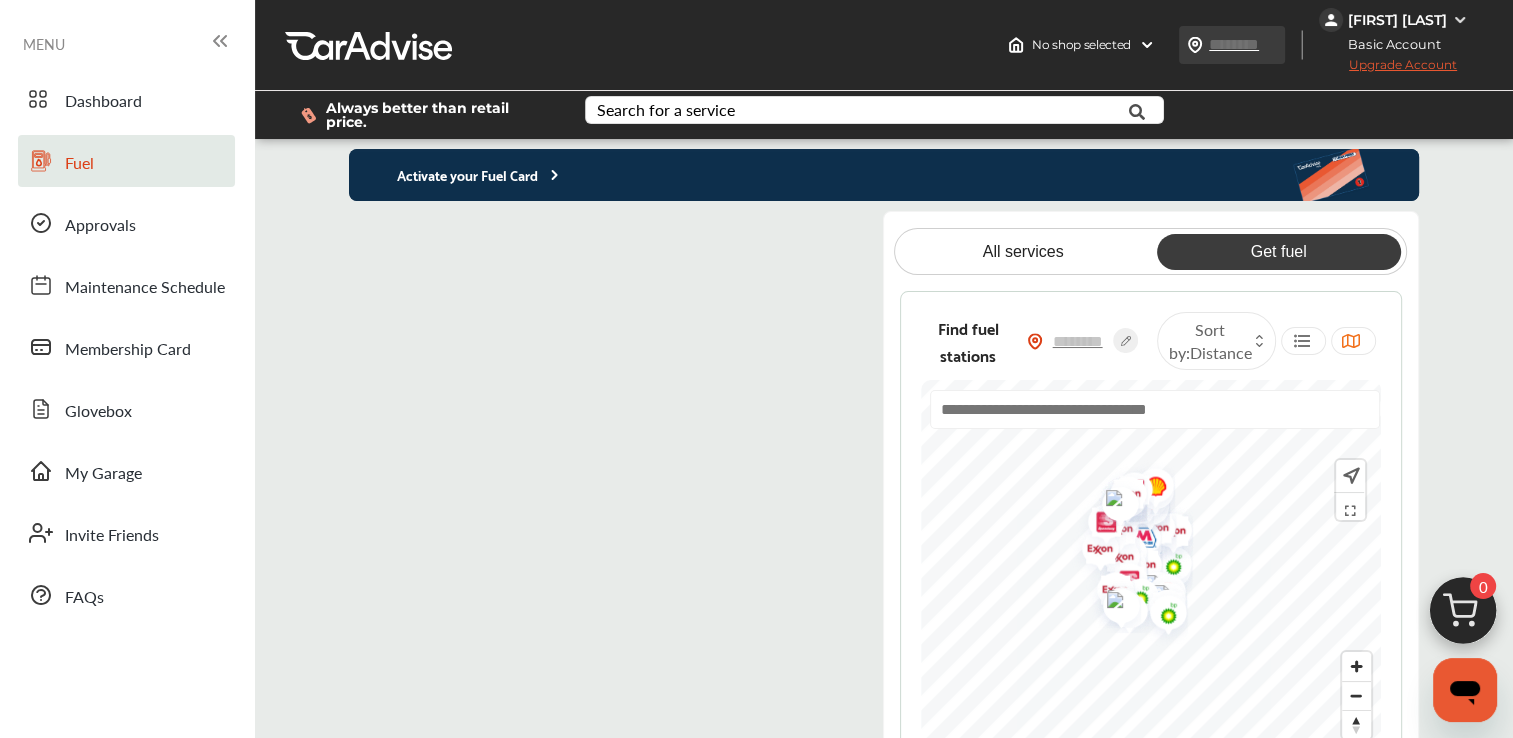 click at bounding box center [1254, 44] 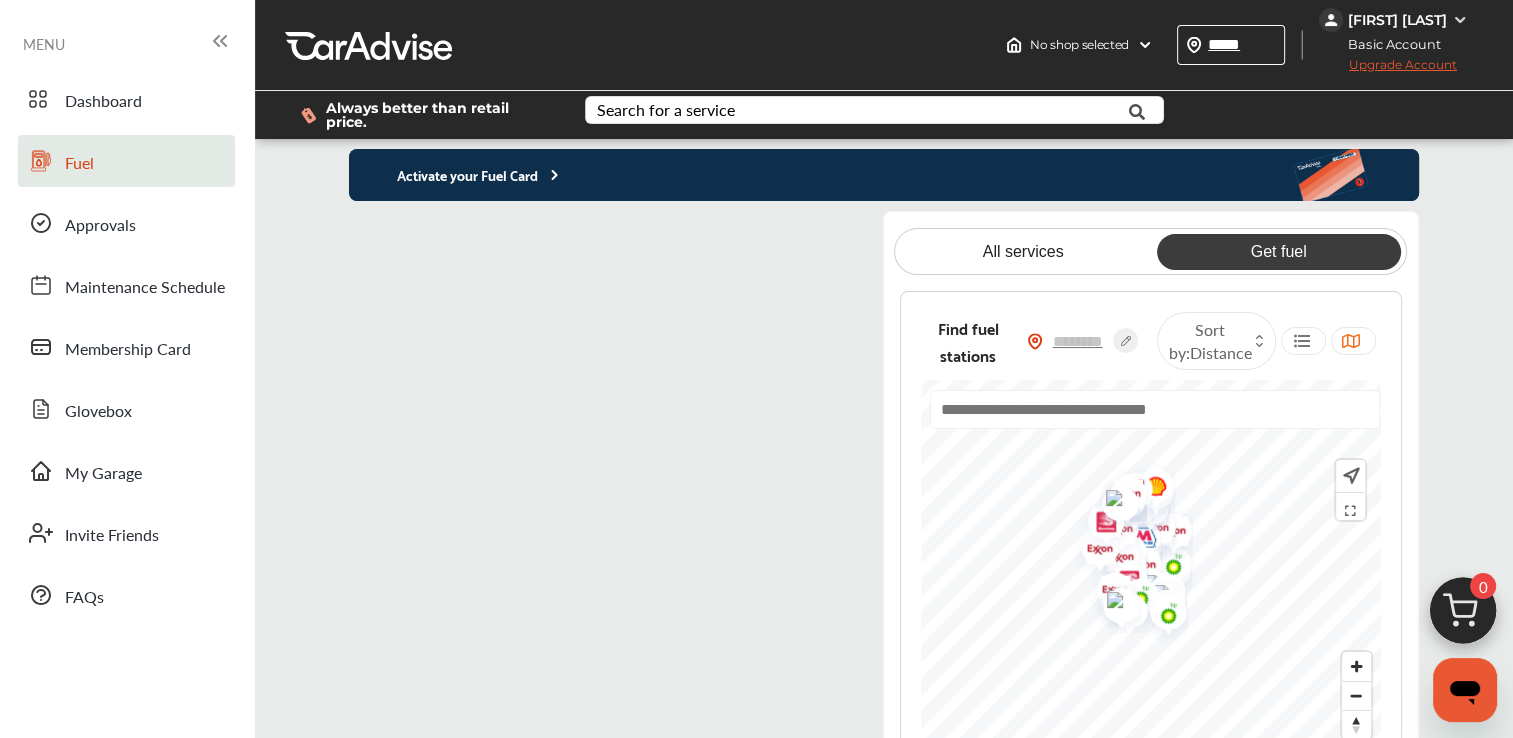type on "*****" 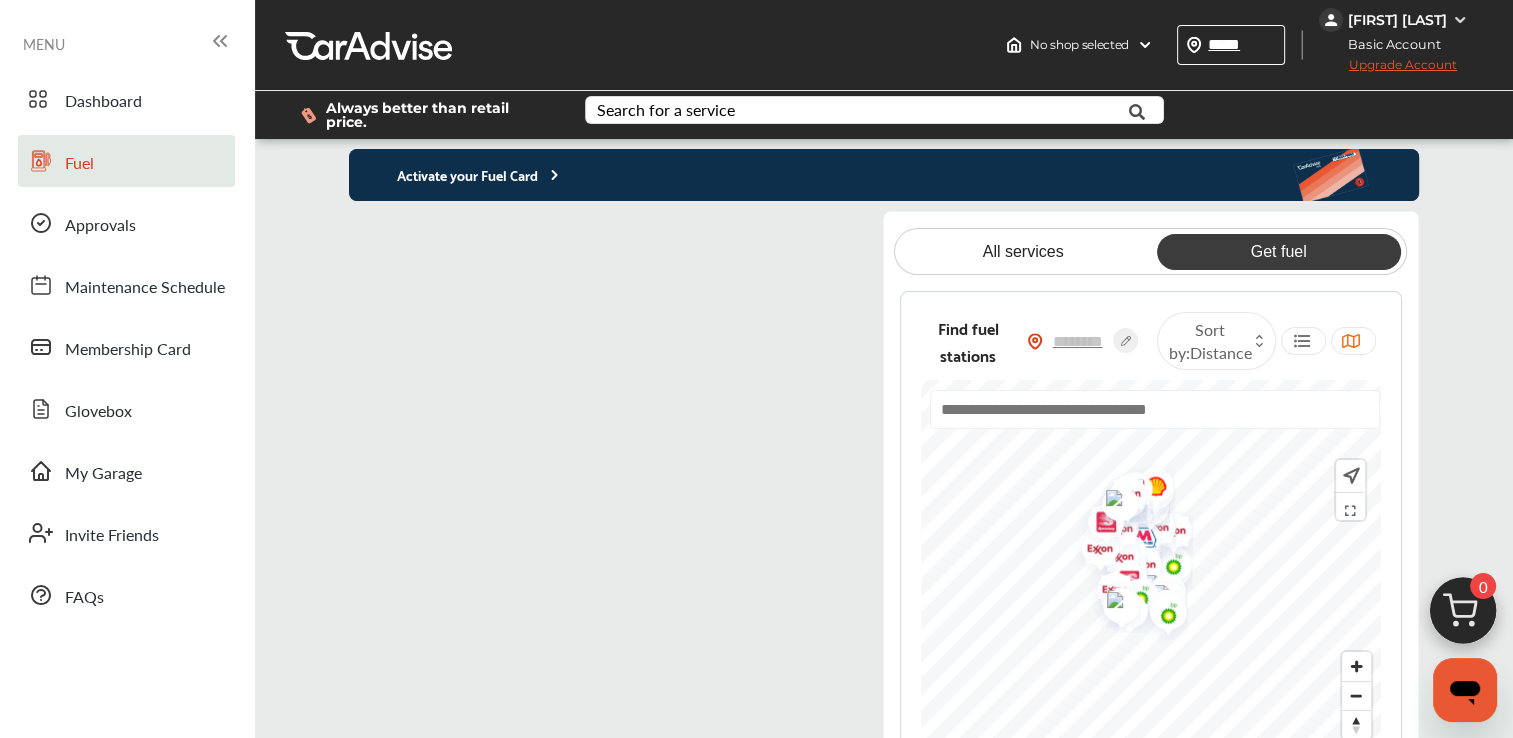 click on "Activate your Fuel Card
All services Get fuel Find fuel stations
Sort by :  Distance" at bounding box center (884, 468) 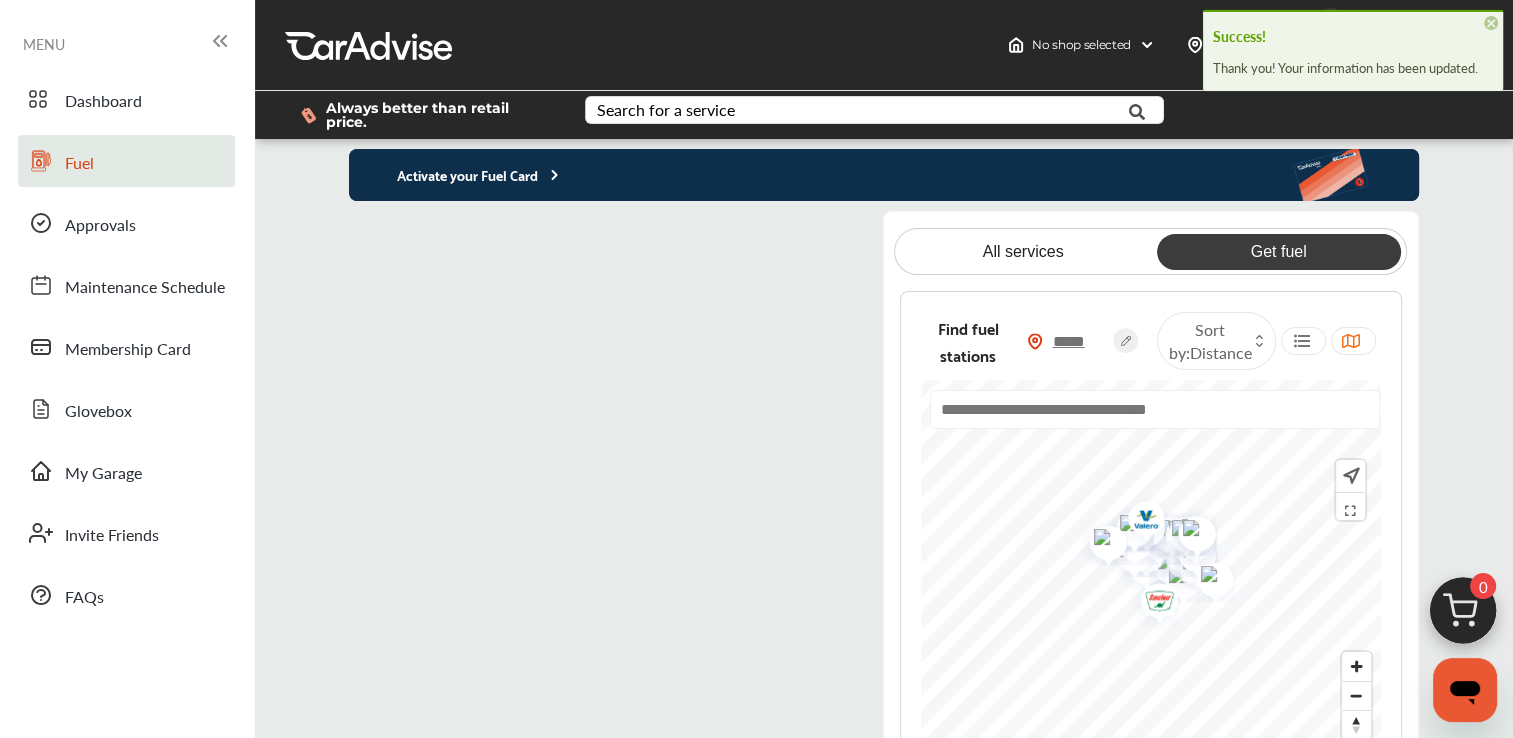 click on "×" at bounding box center (1491, 23) 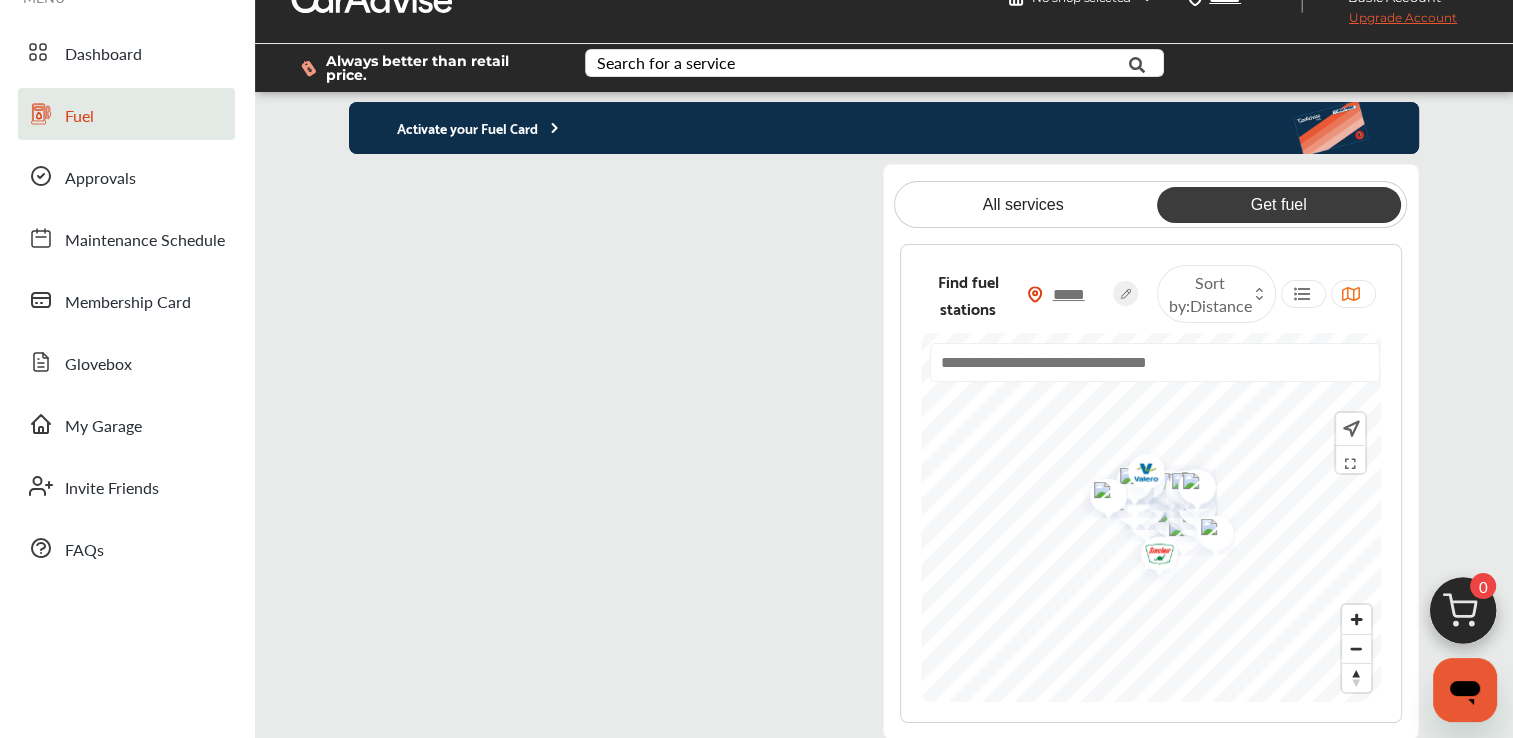 scroll, scrollTop: 0, scrollLeft: 0, axis: both 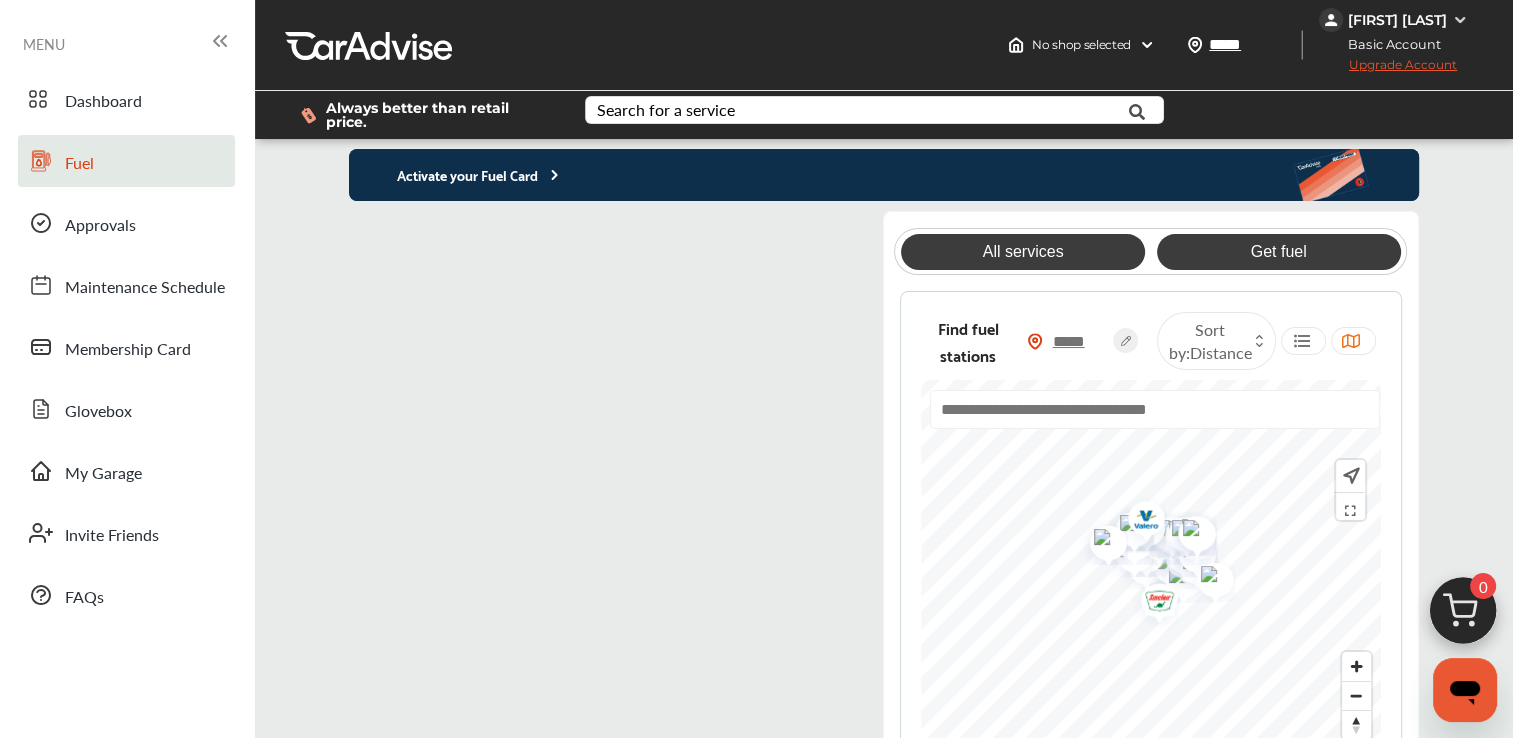 click on "All services" at bounding box center [1023, 252] 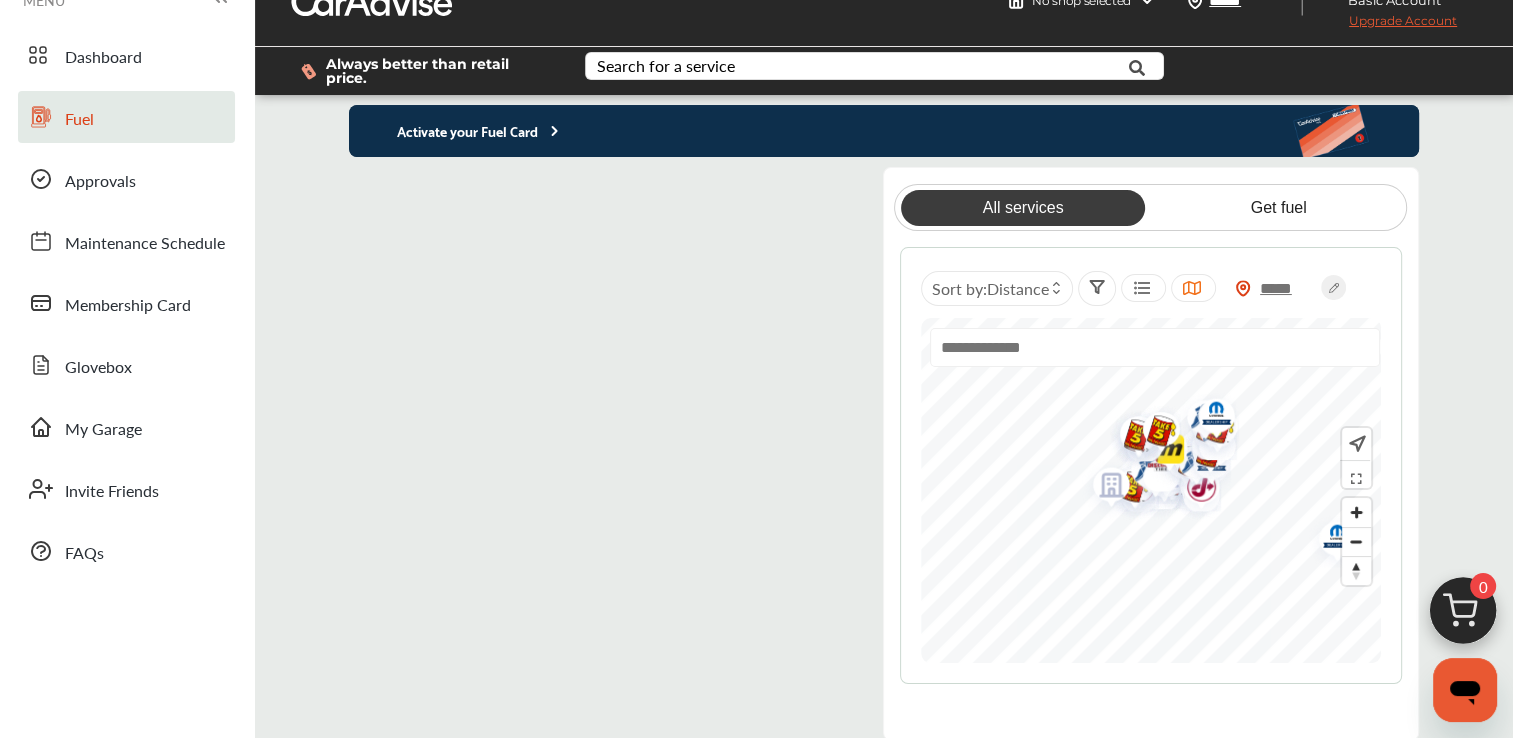 scroll, scrollTop: 0, scrollLeft: 0, axis: both 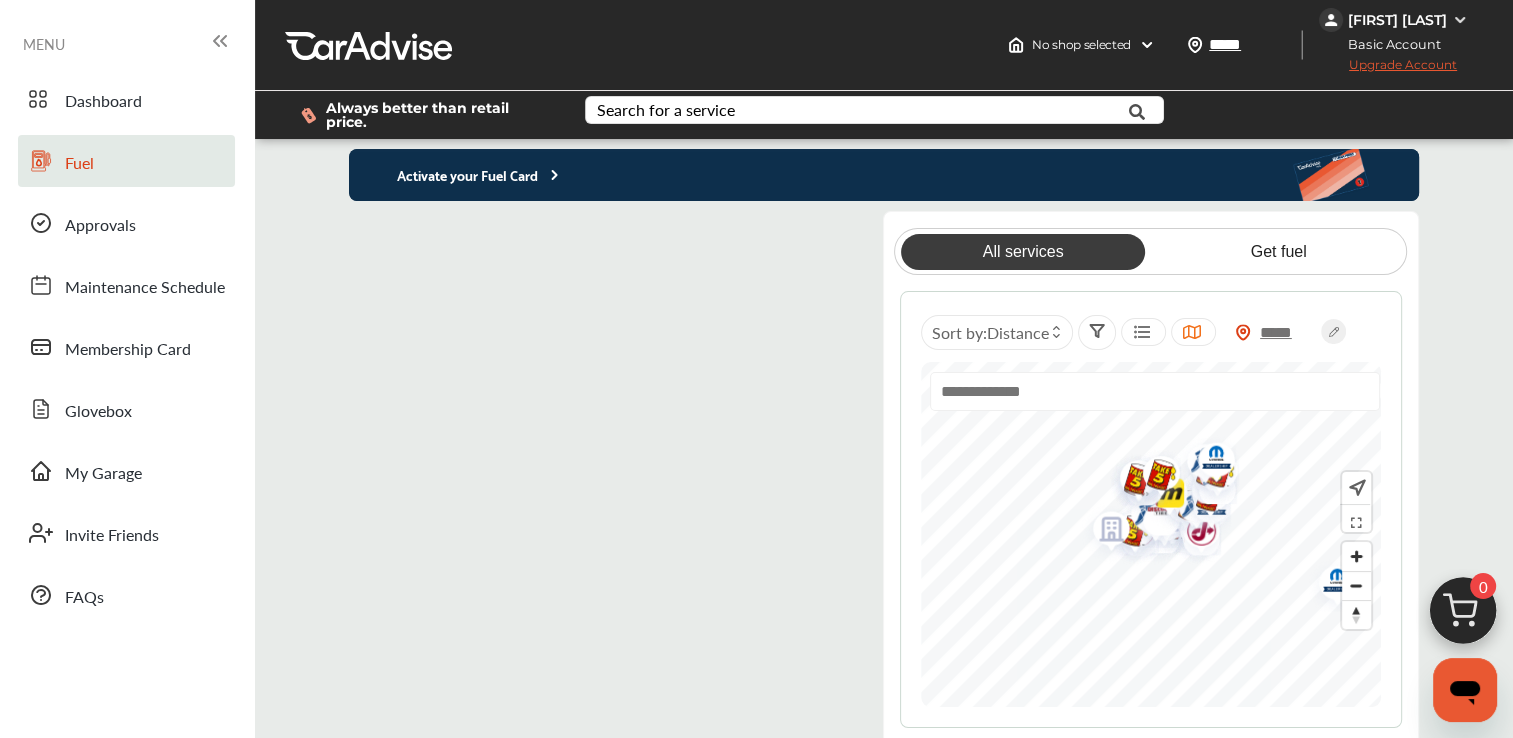 click 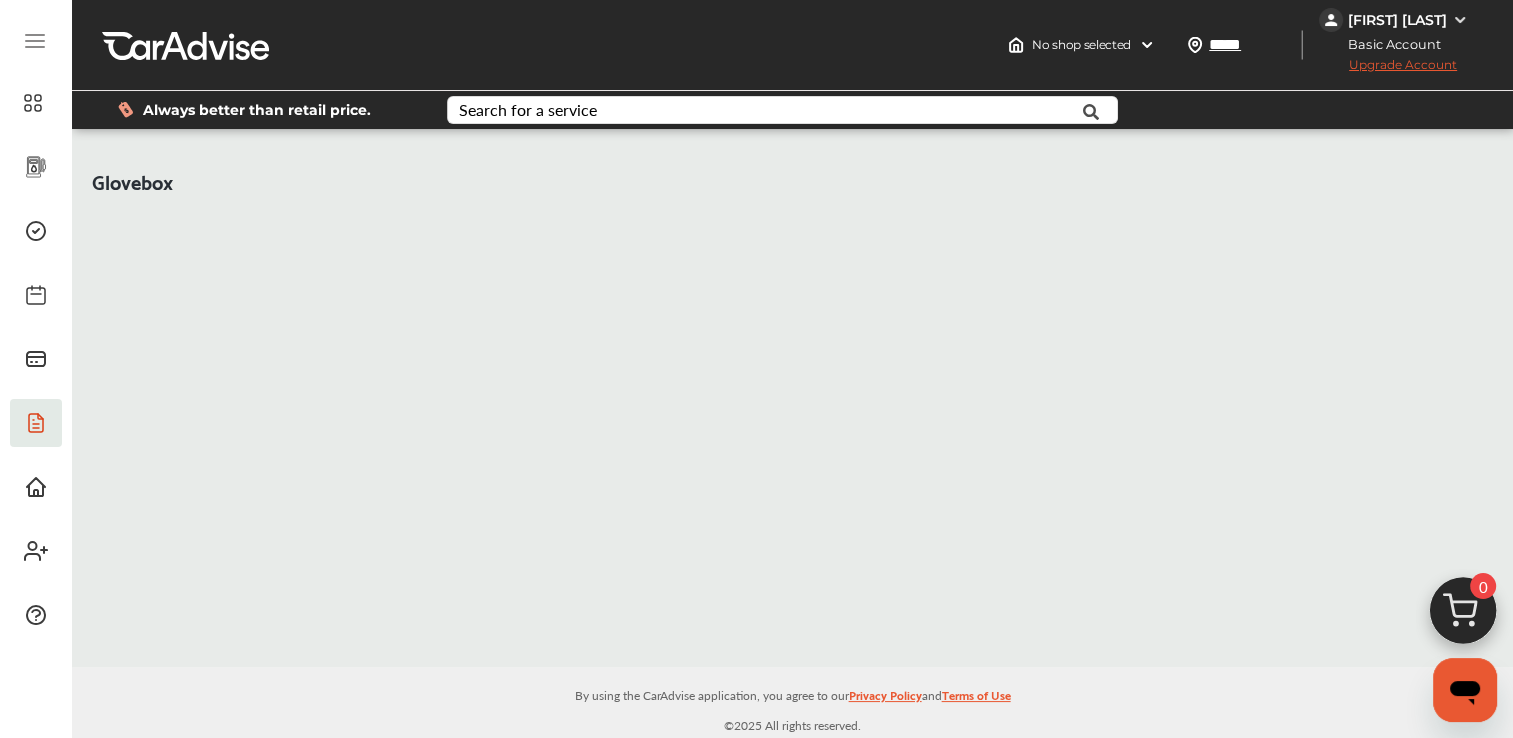 scroll, scrollTop: 0, scrollLeft: 0, axis: both 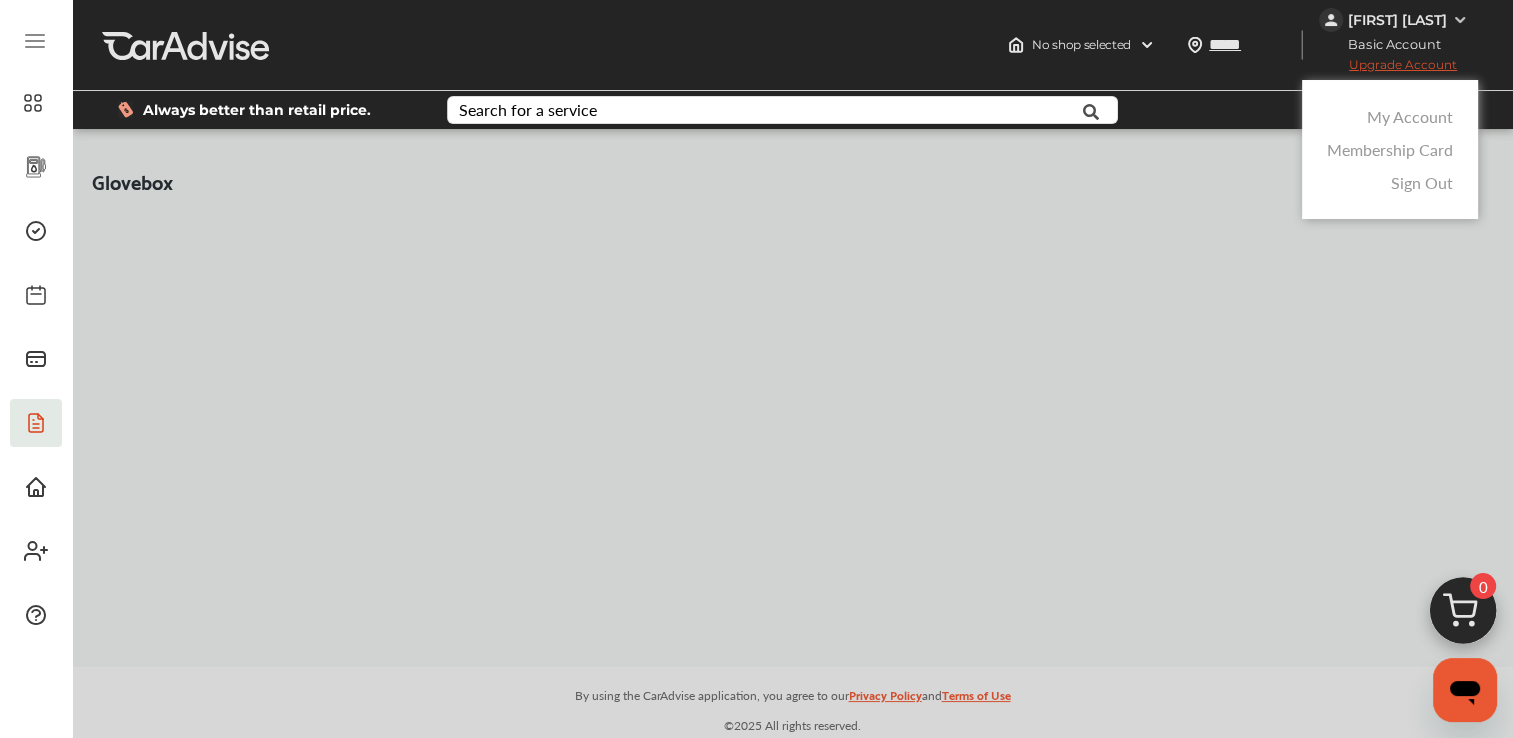 click on "Sign Out" at bounding box center [1422, 182] 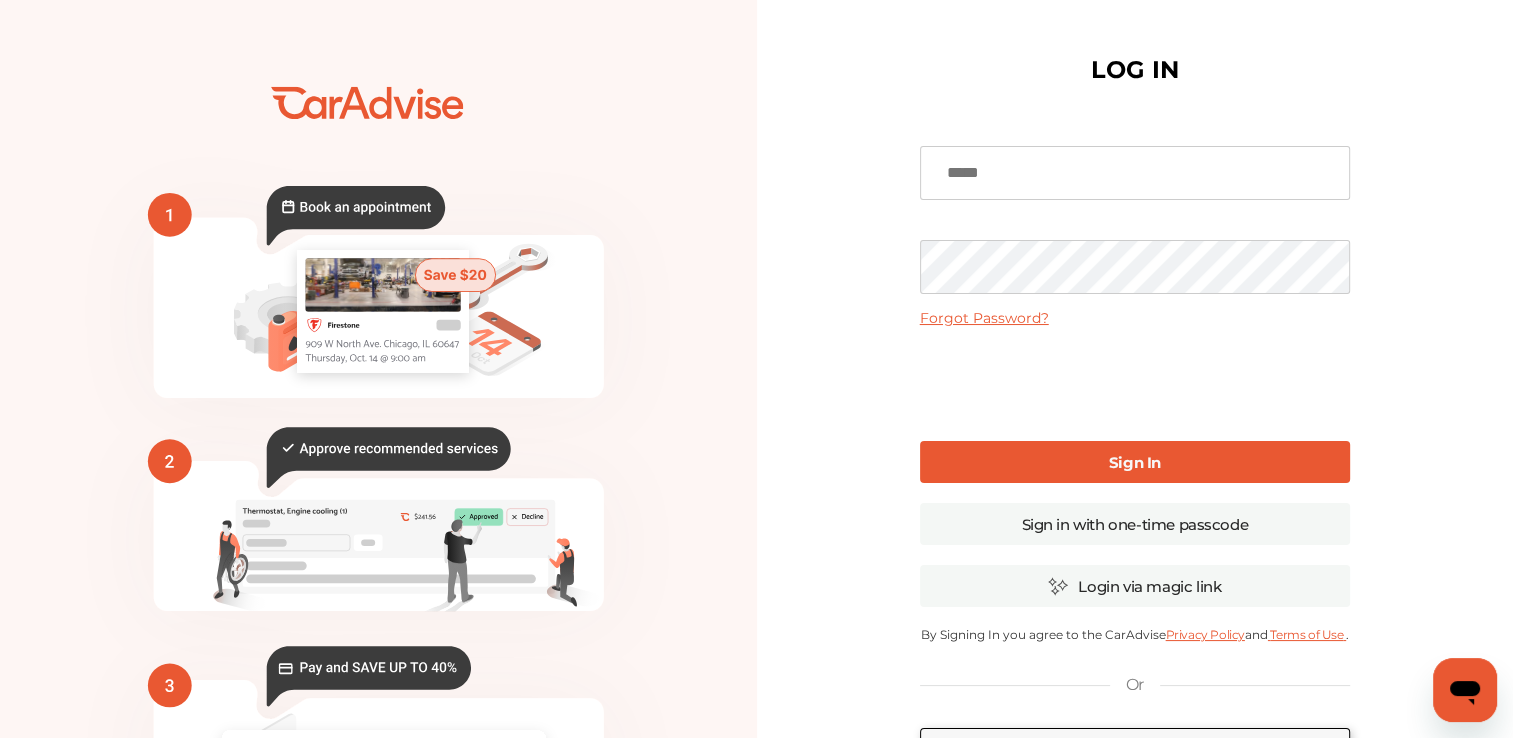 click at bounding box center (1135, 173) 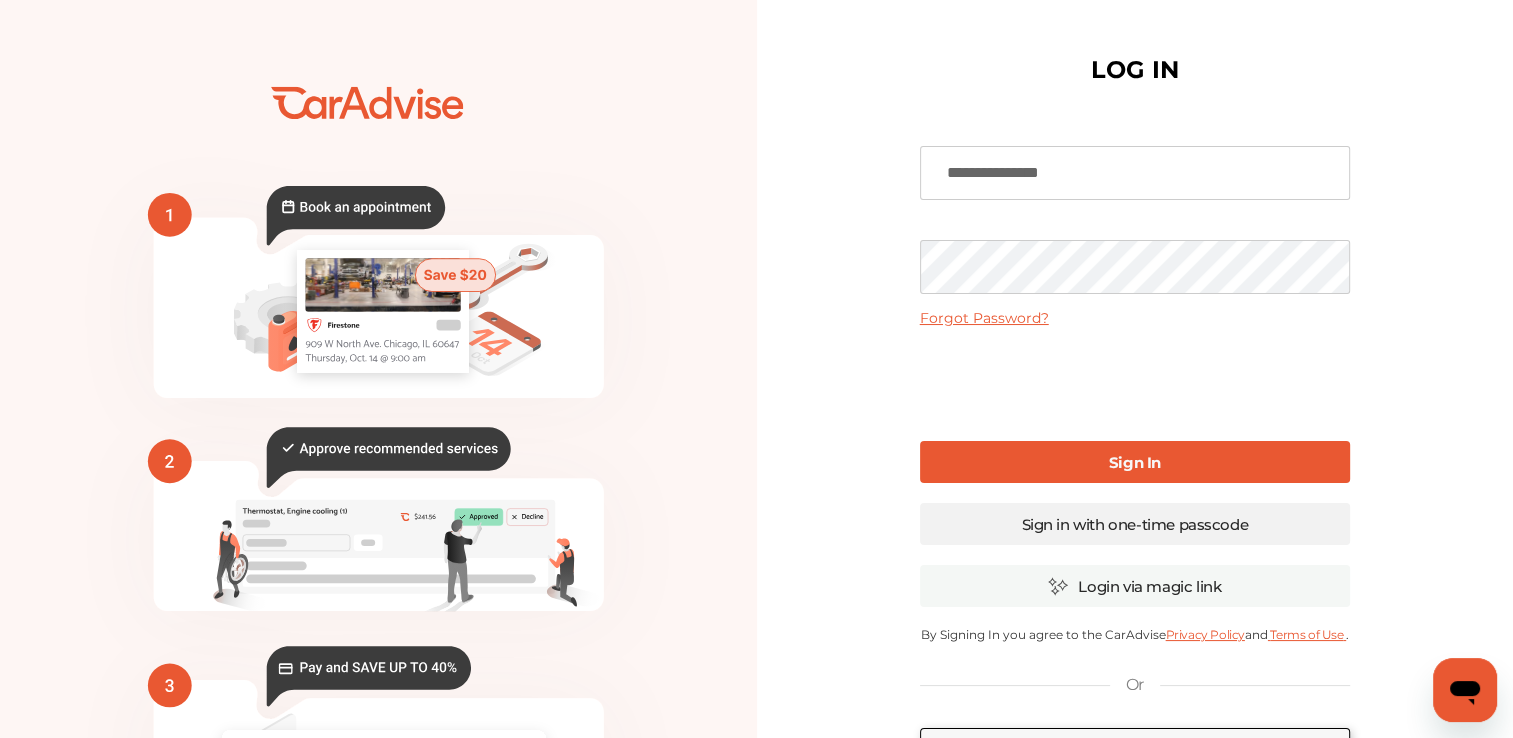click on "Sign in with one-time passcode" at bounding box center (1135, 524) 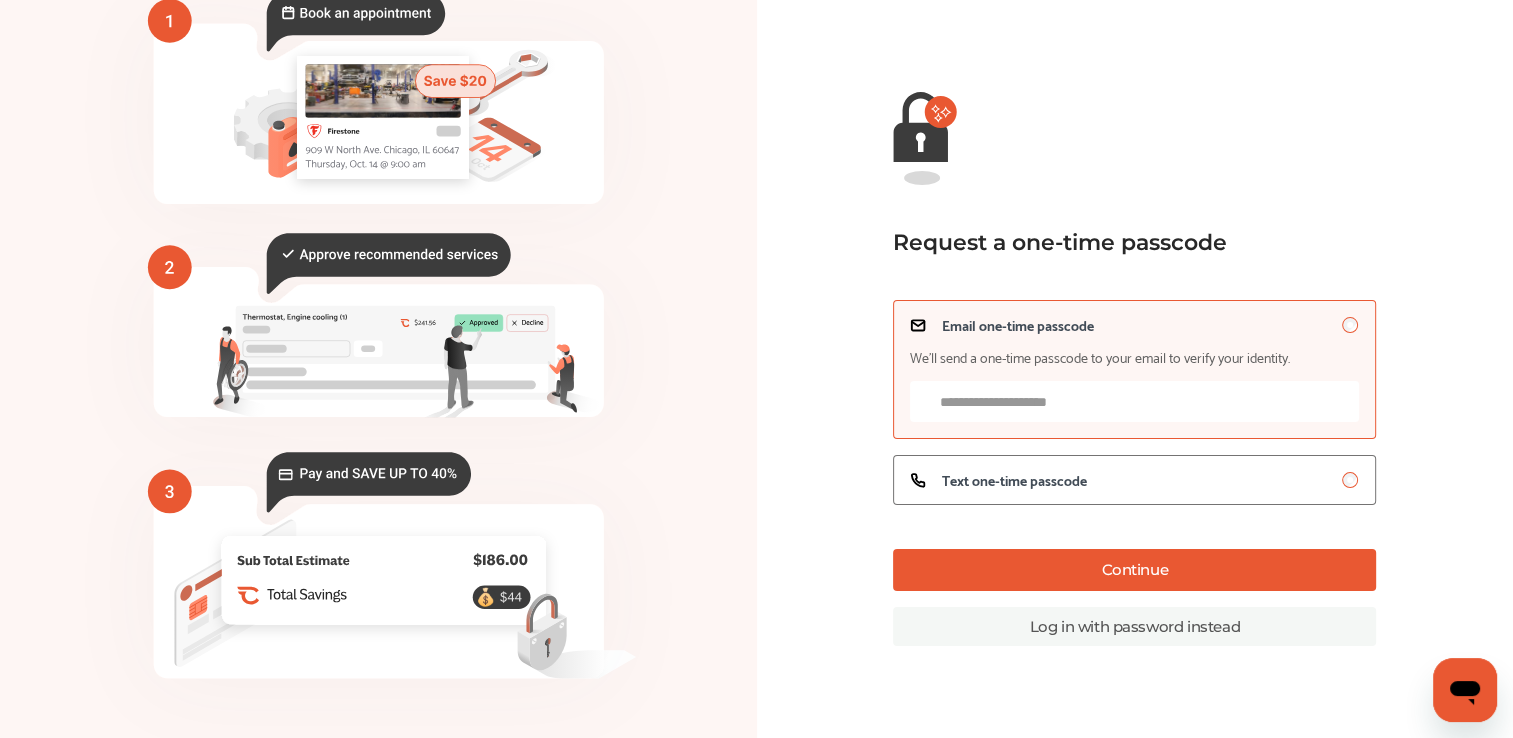 scroll, scrollTop: 165, scrollLeft: 0, axis: vertical 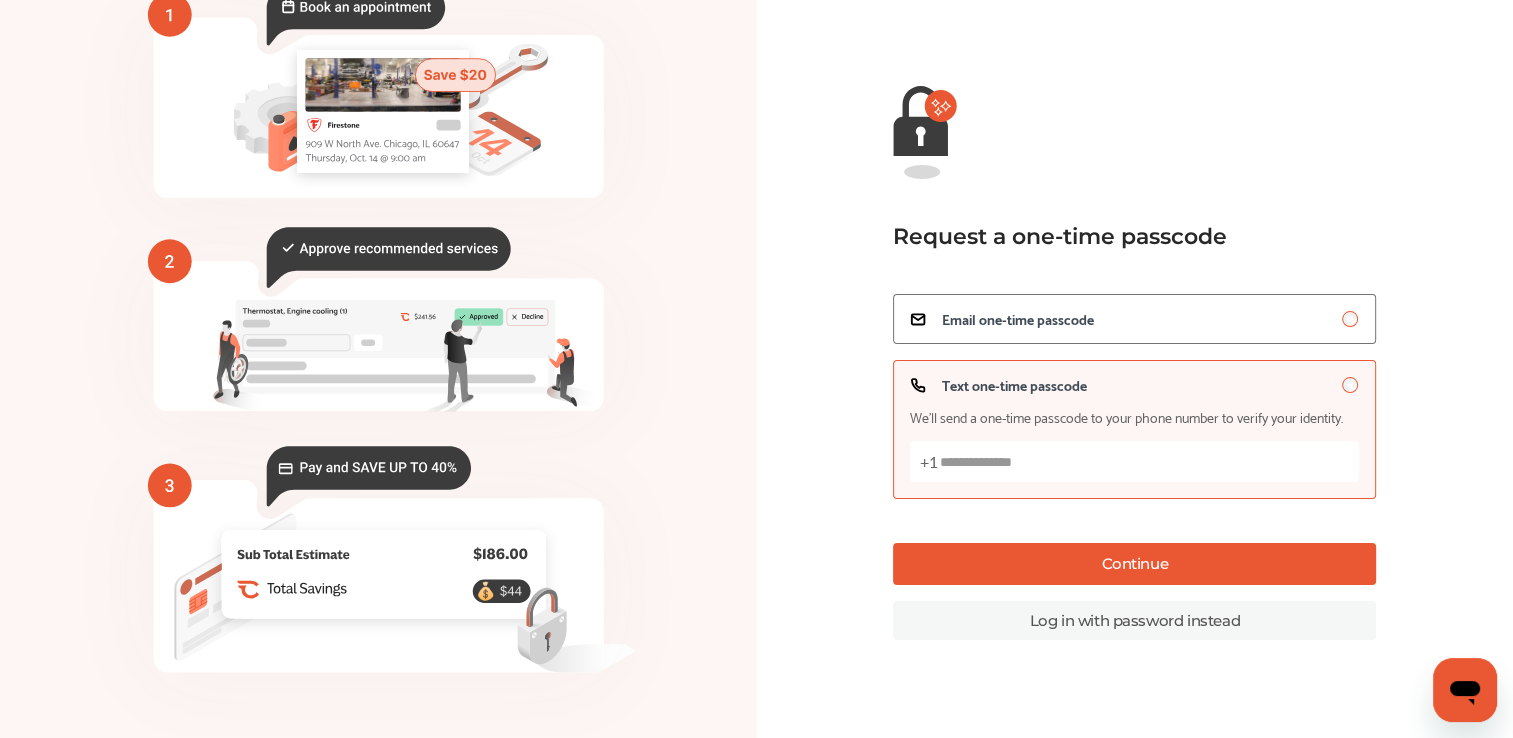 click on "Continue" at bounding box center (1134, 564) 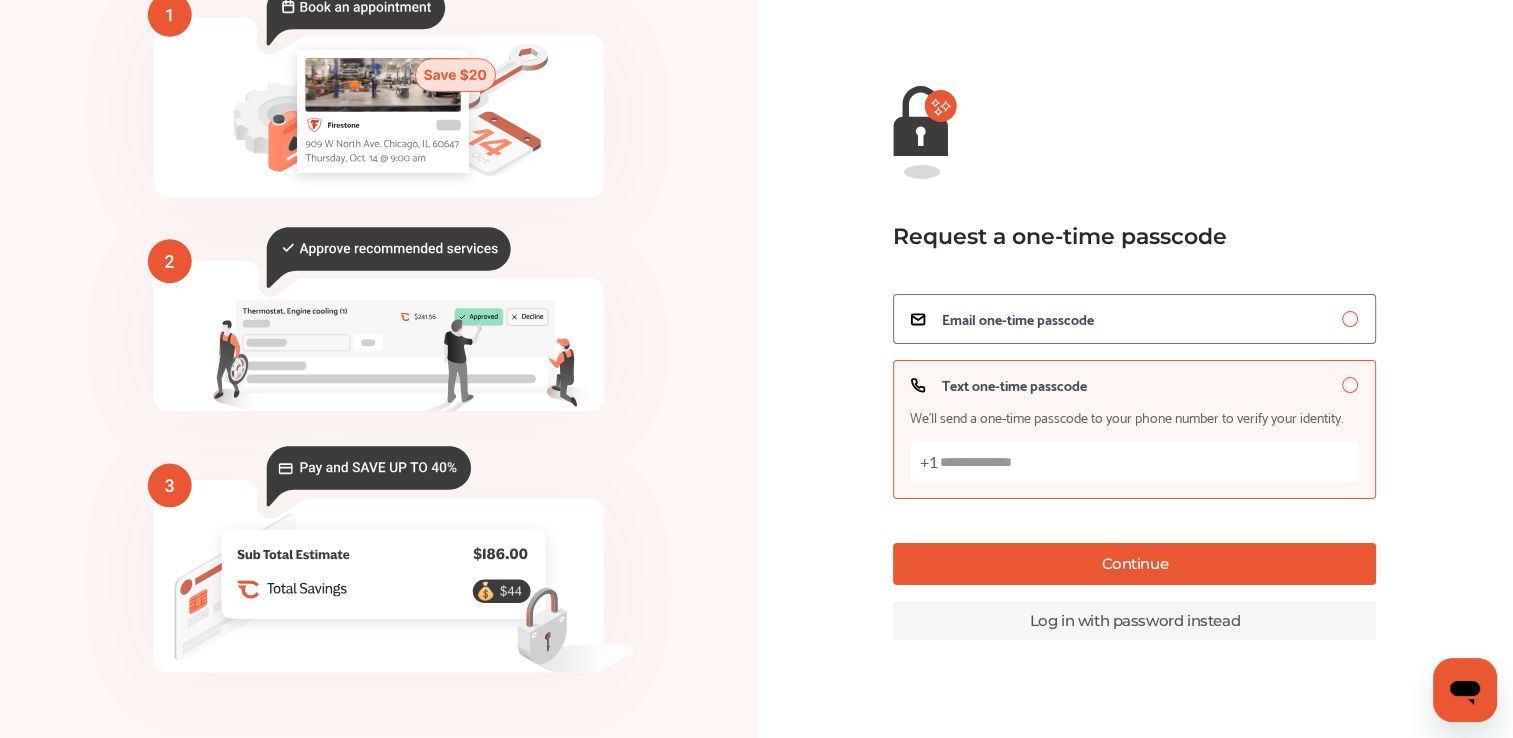 click on "Continue" at bounding box center (1134, 564) 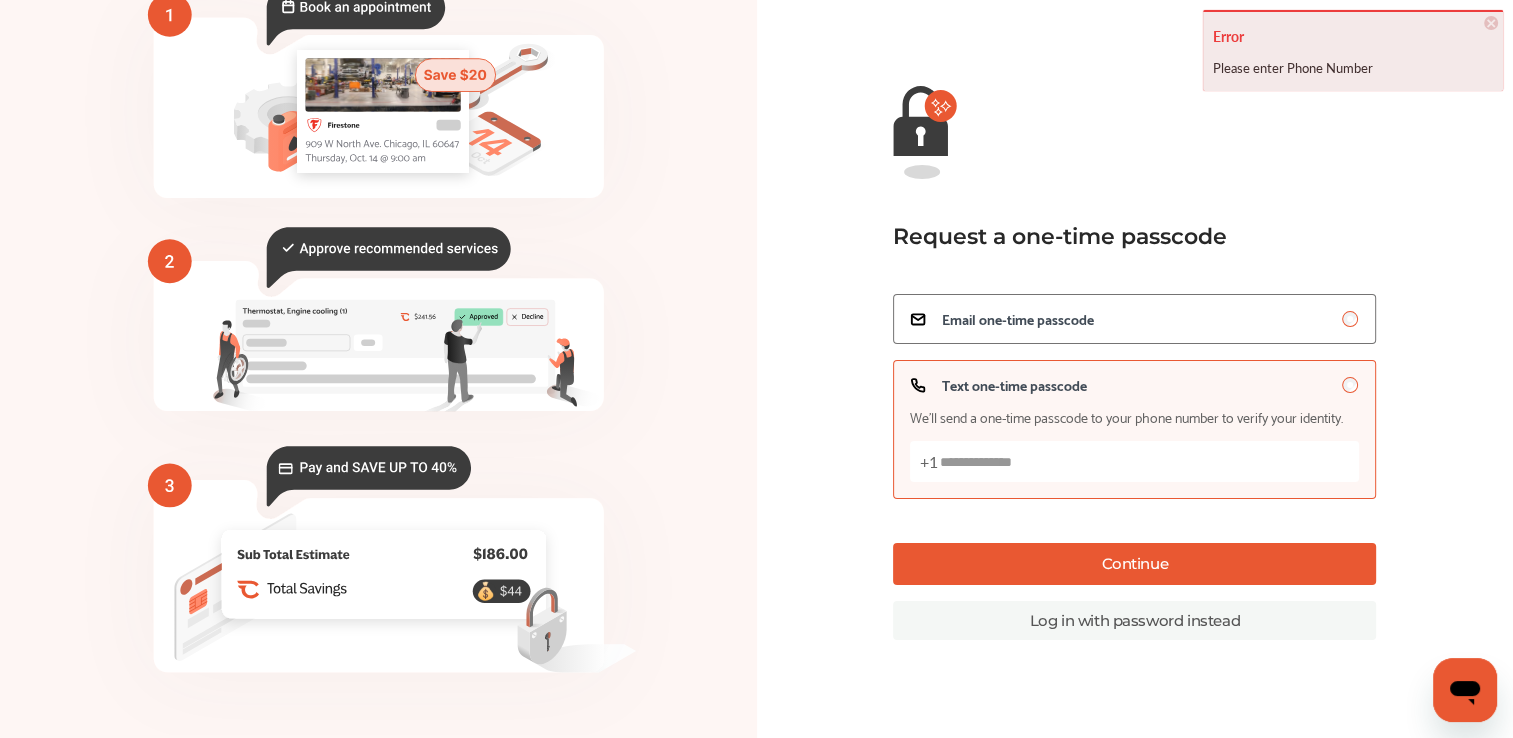 click on "Text one-time passcode We’ll send a one-time passcode to your phone number to verify your identity. +1" at bounding box center (1134, 461) 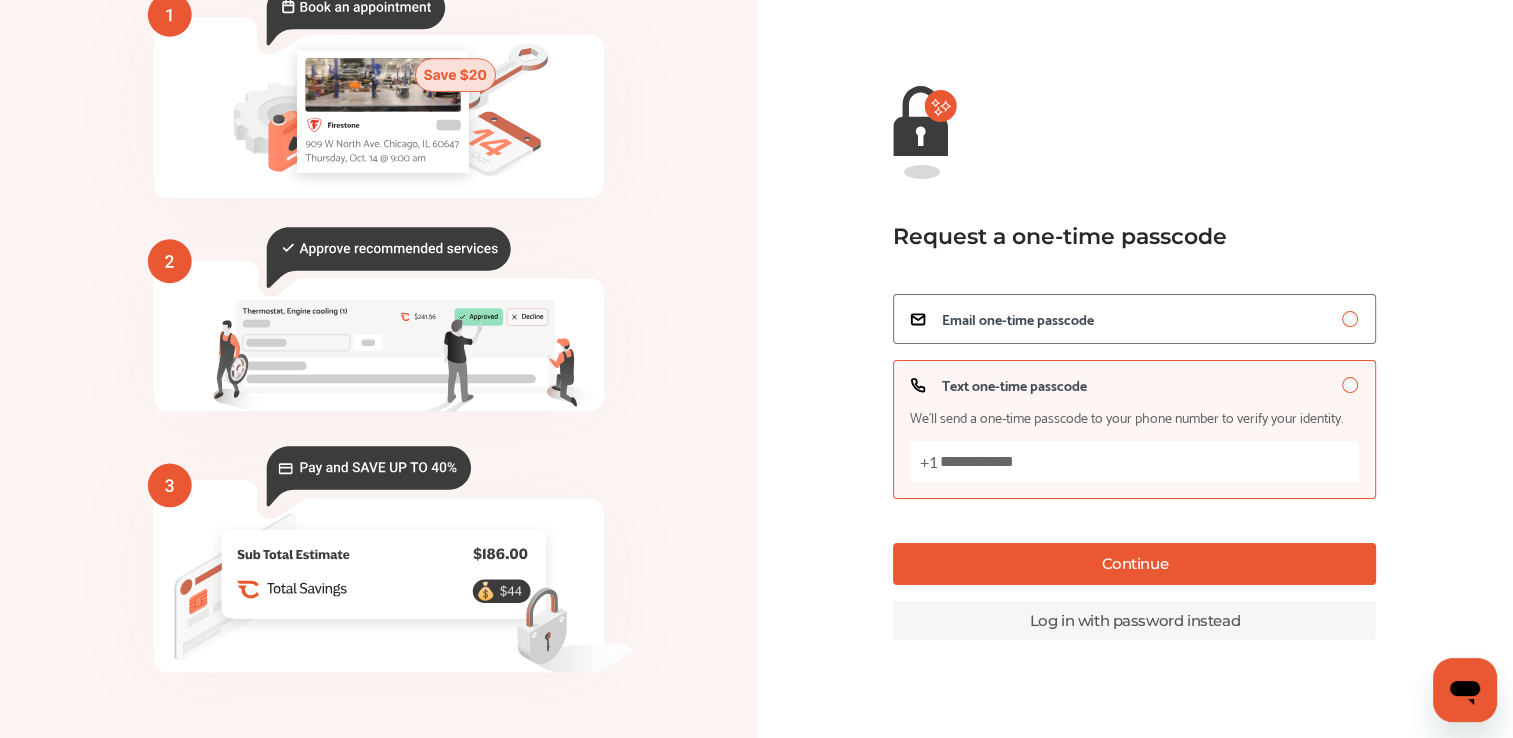type on "**********" 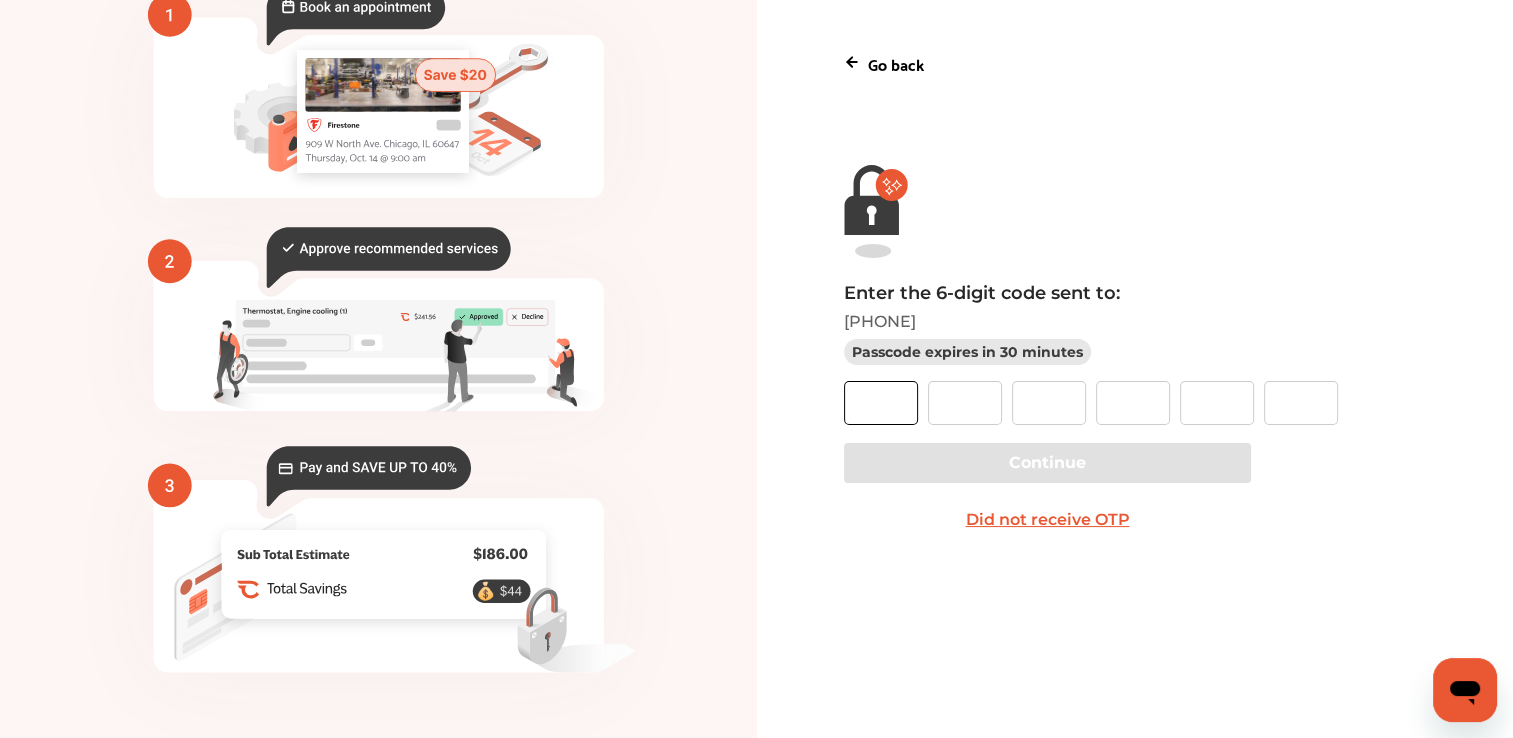 click at bounding box center [881, 403] 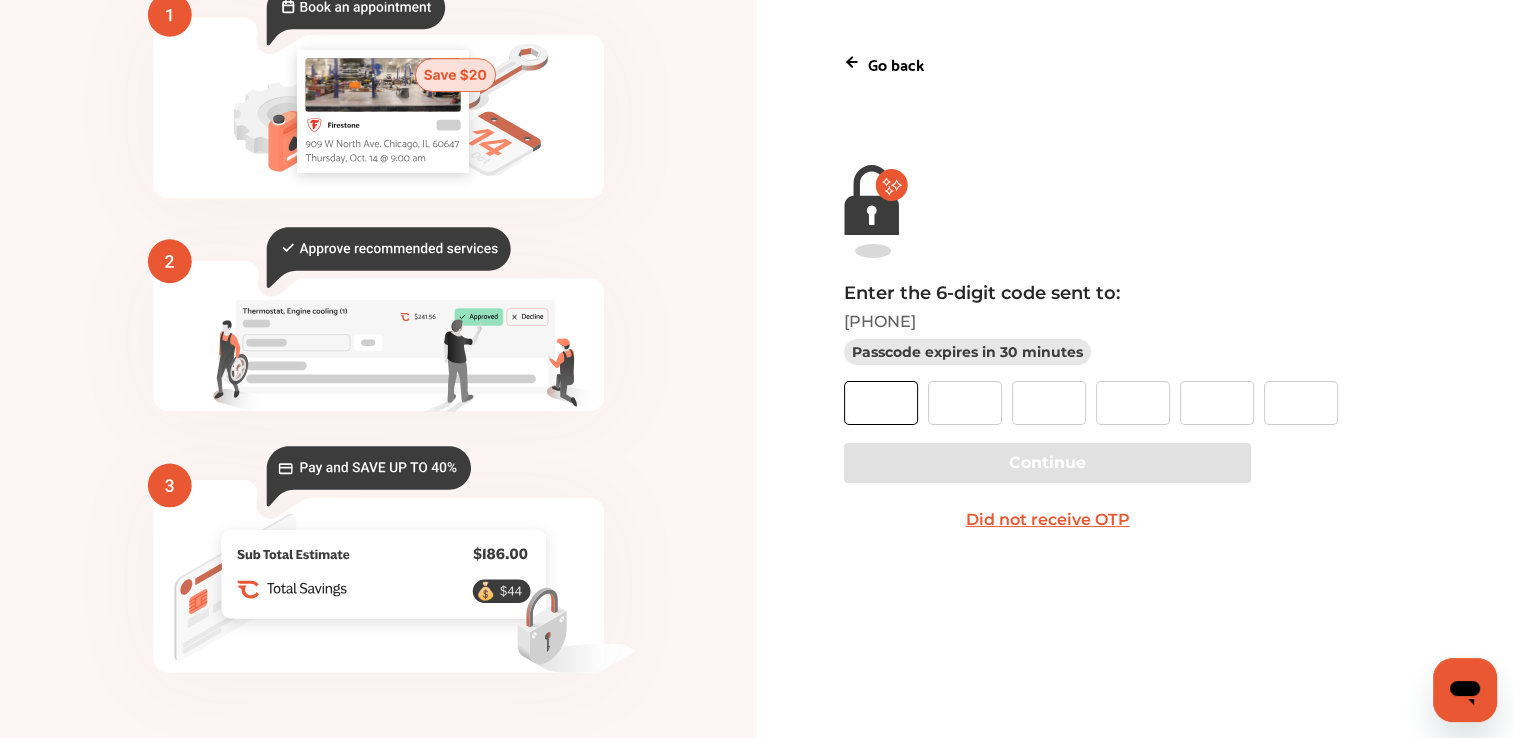 type on "*" 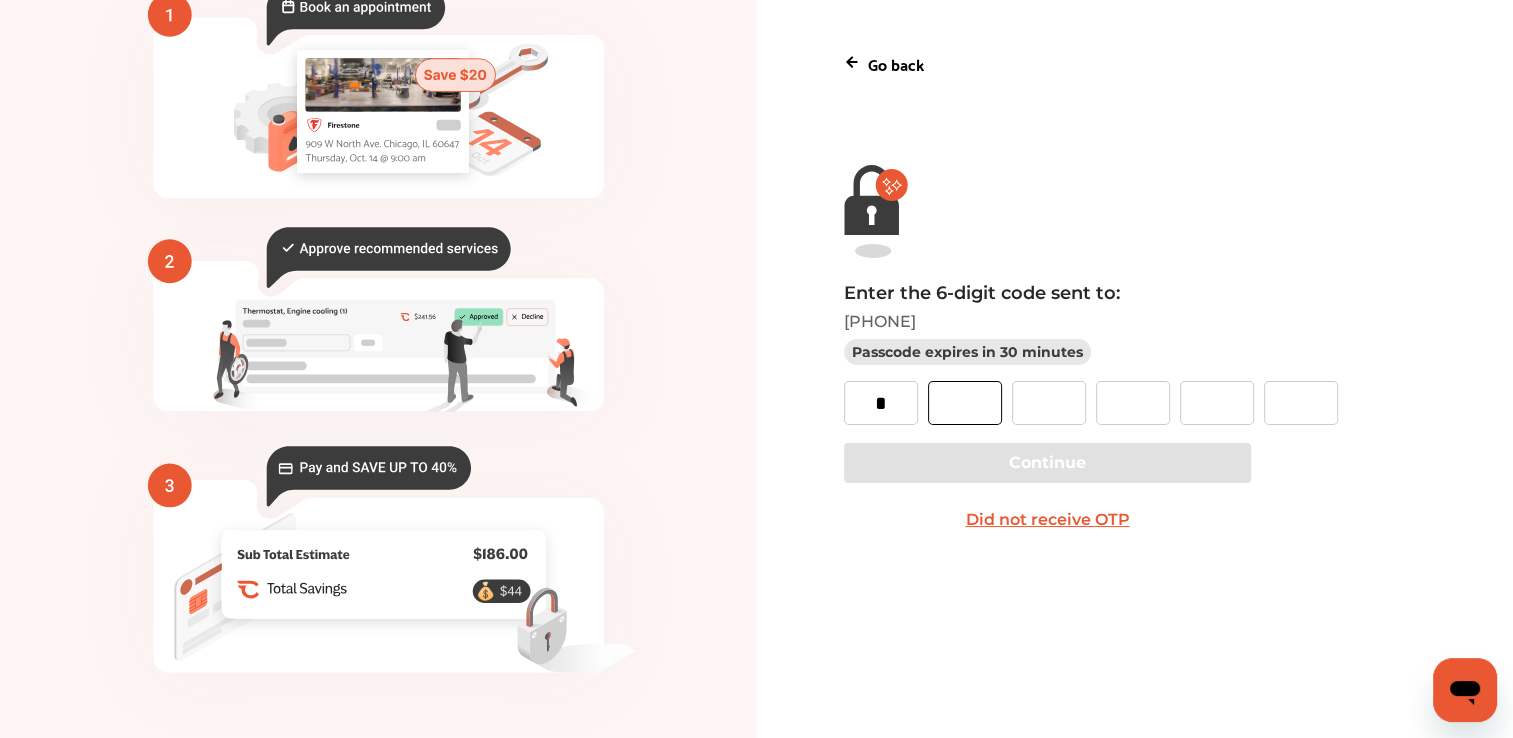 type on "*" 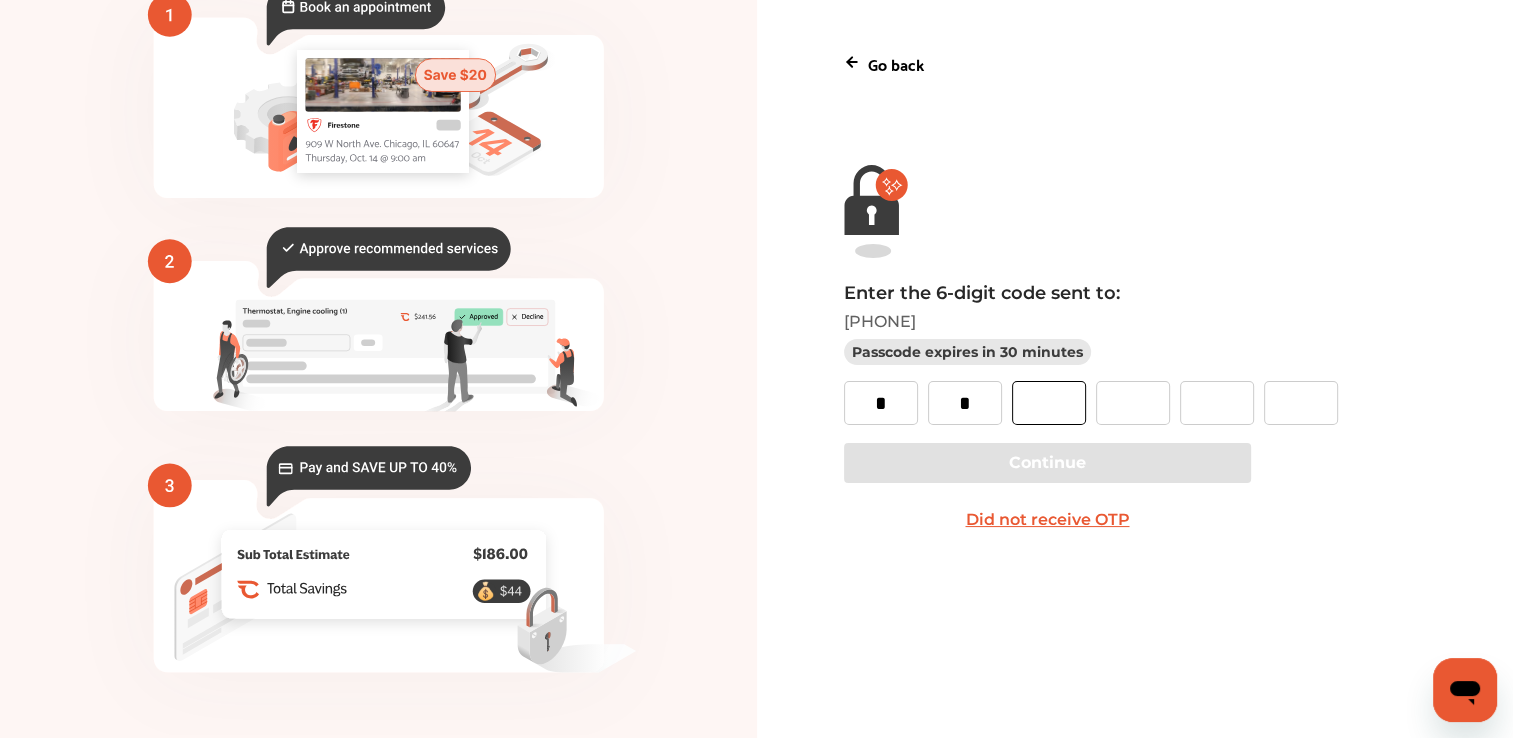 type on "*" 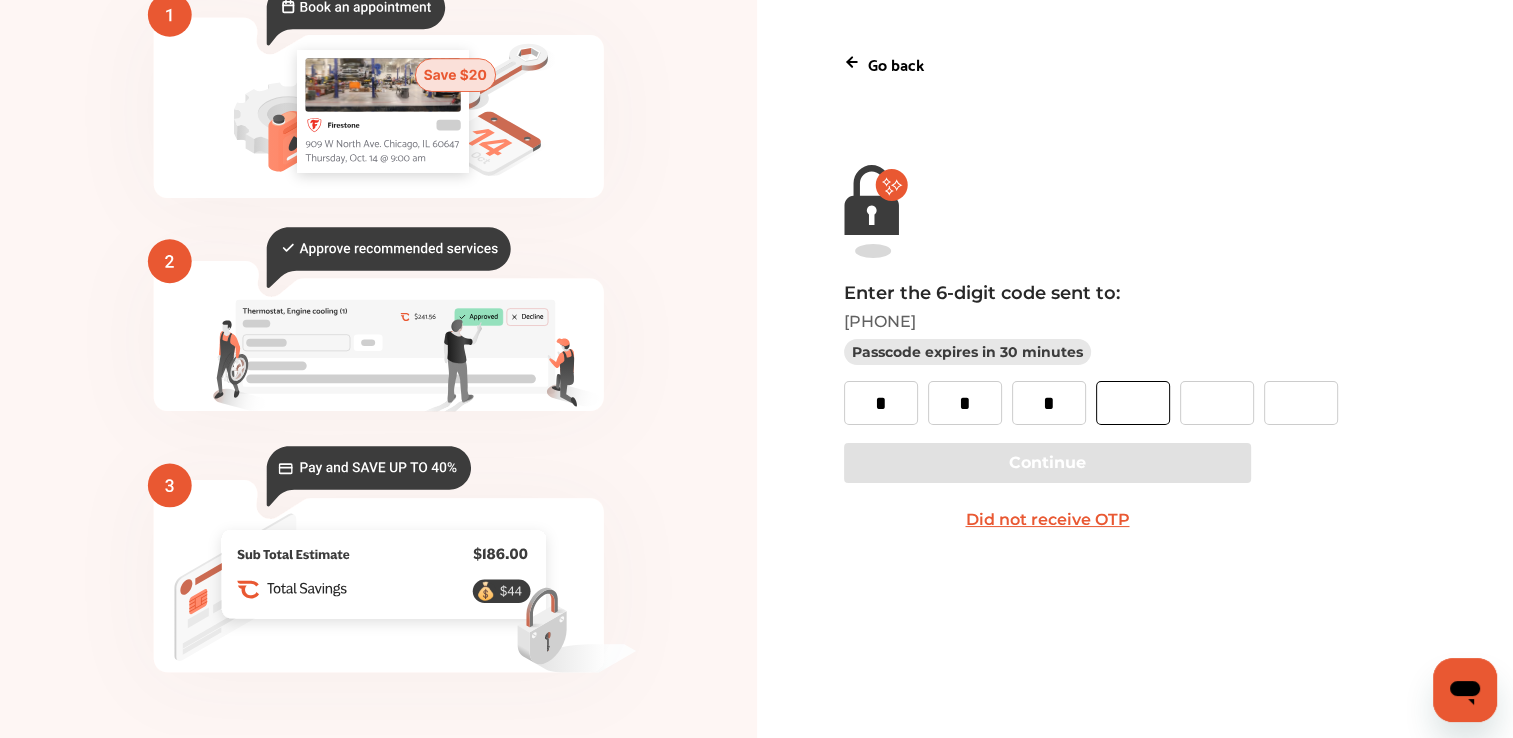 type on "*" 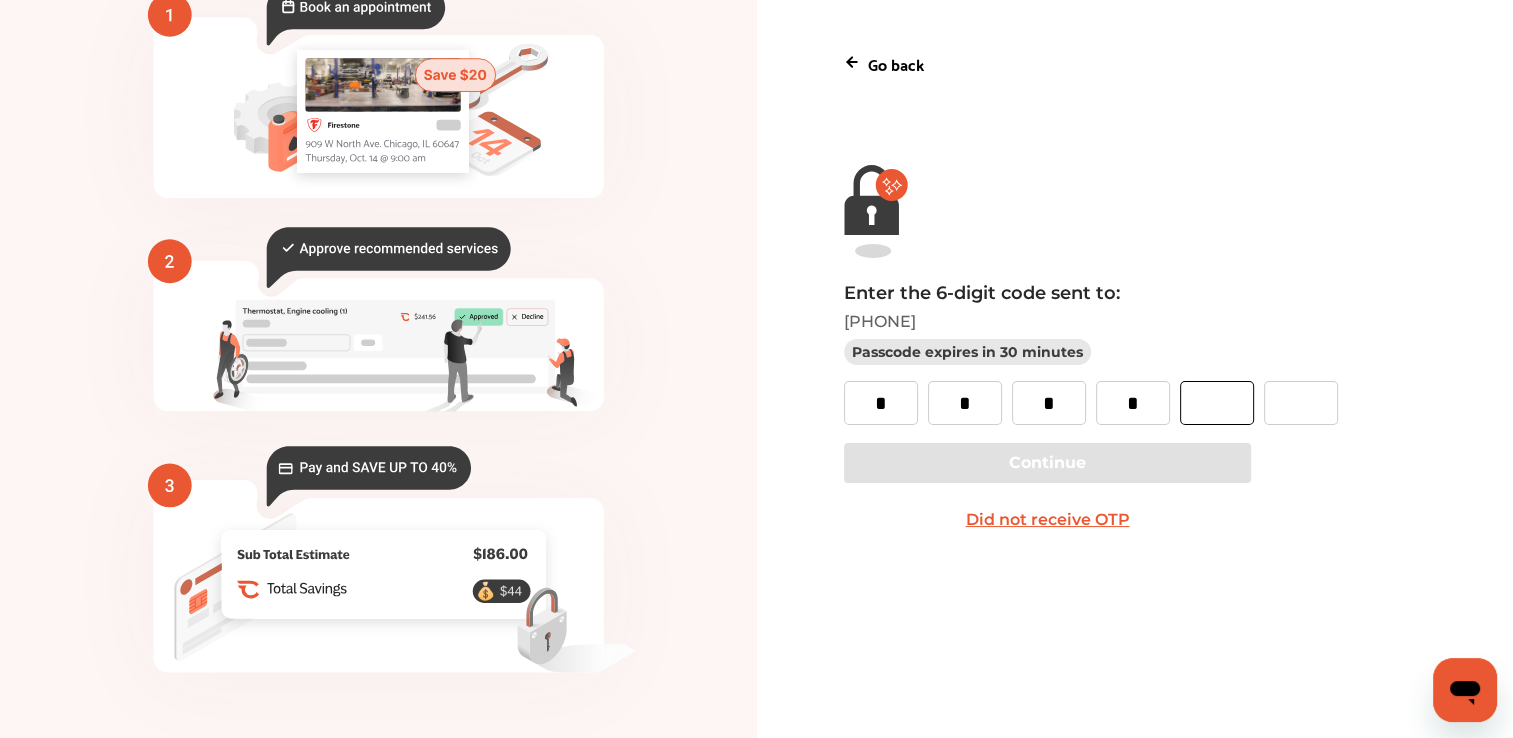 type on "*" 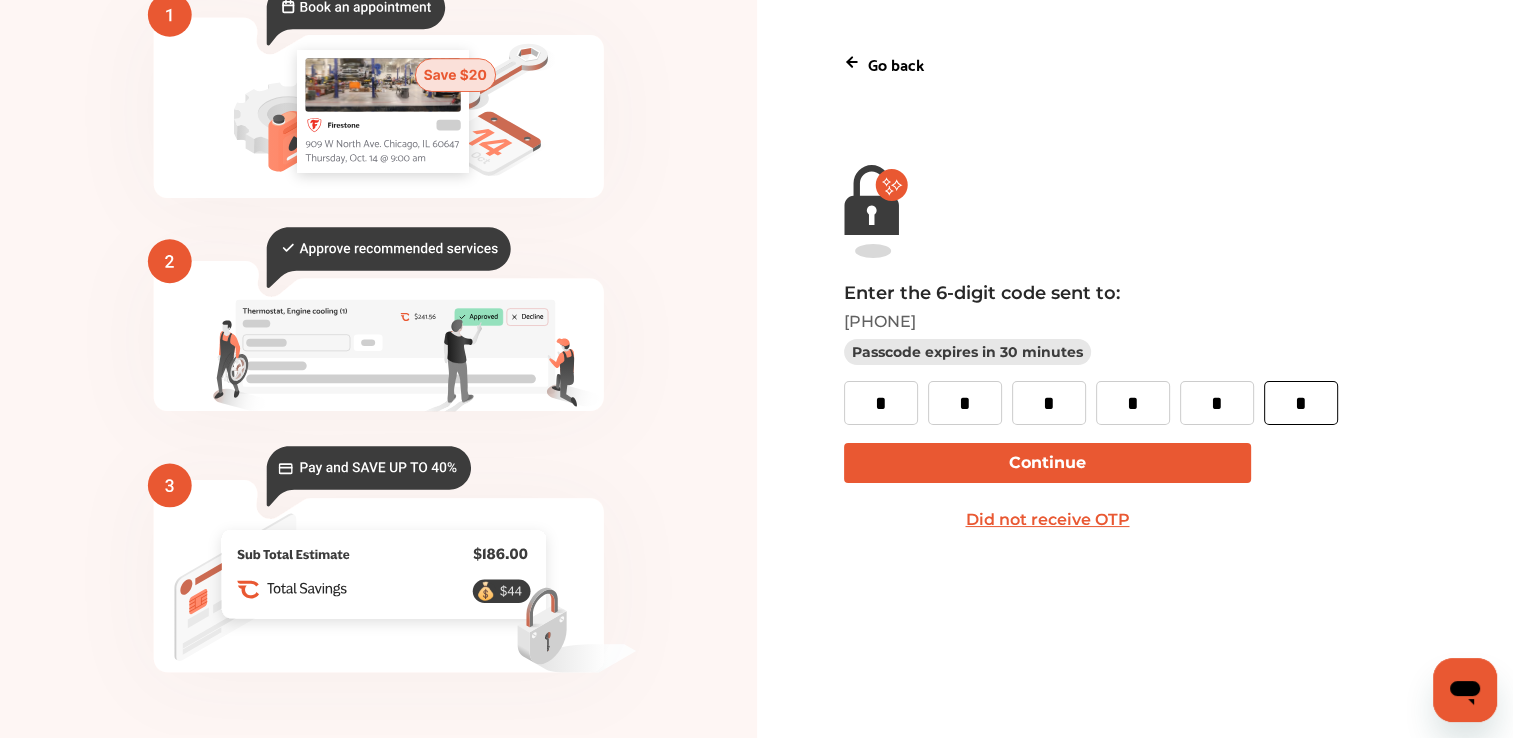 type on "*" 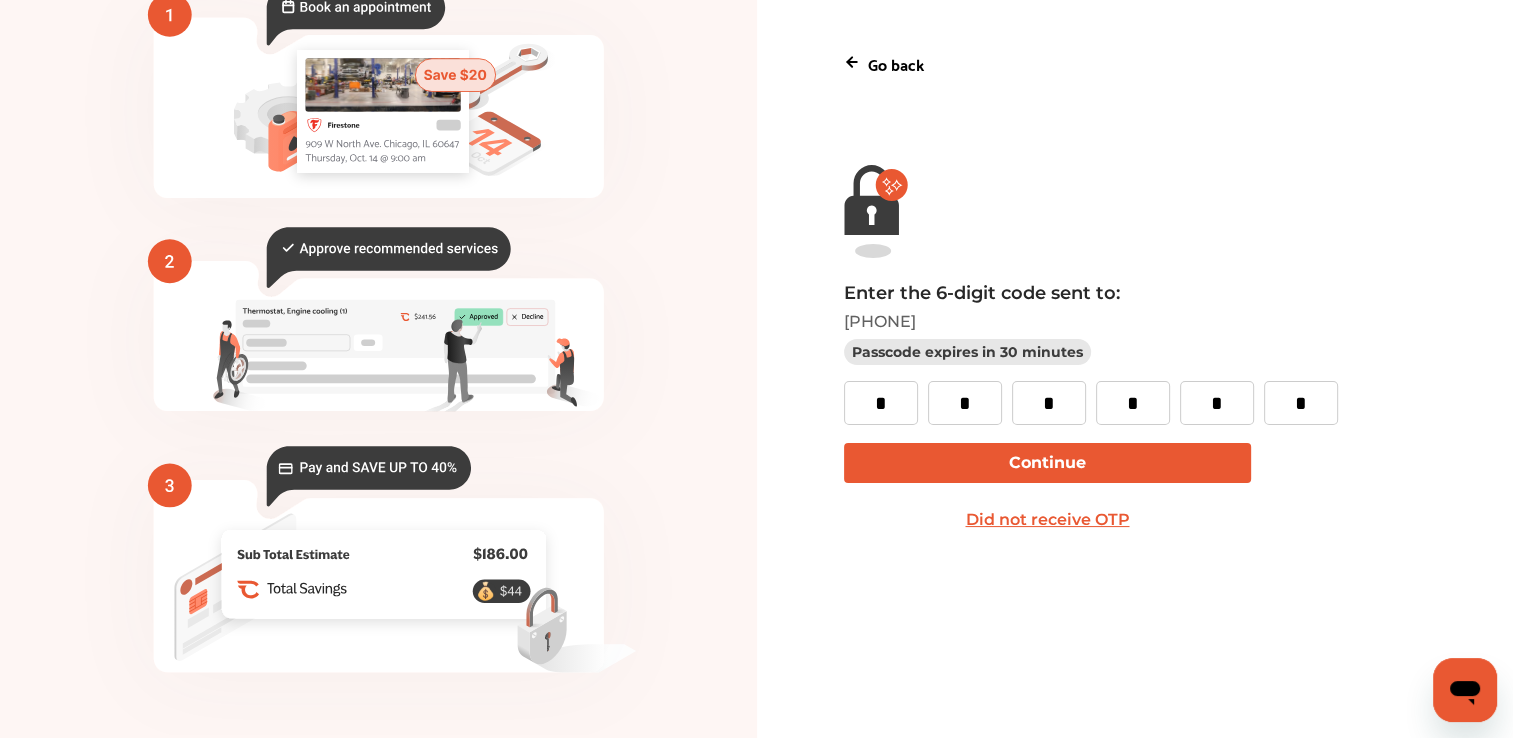 click on "Continue" at bounding box center (1048, 463) 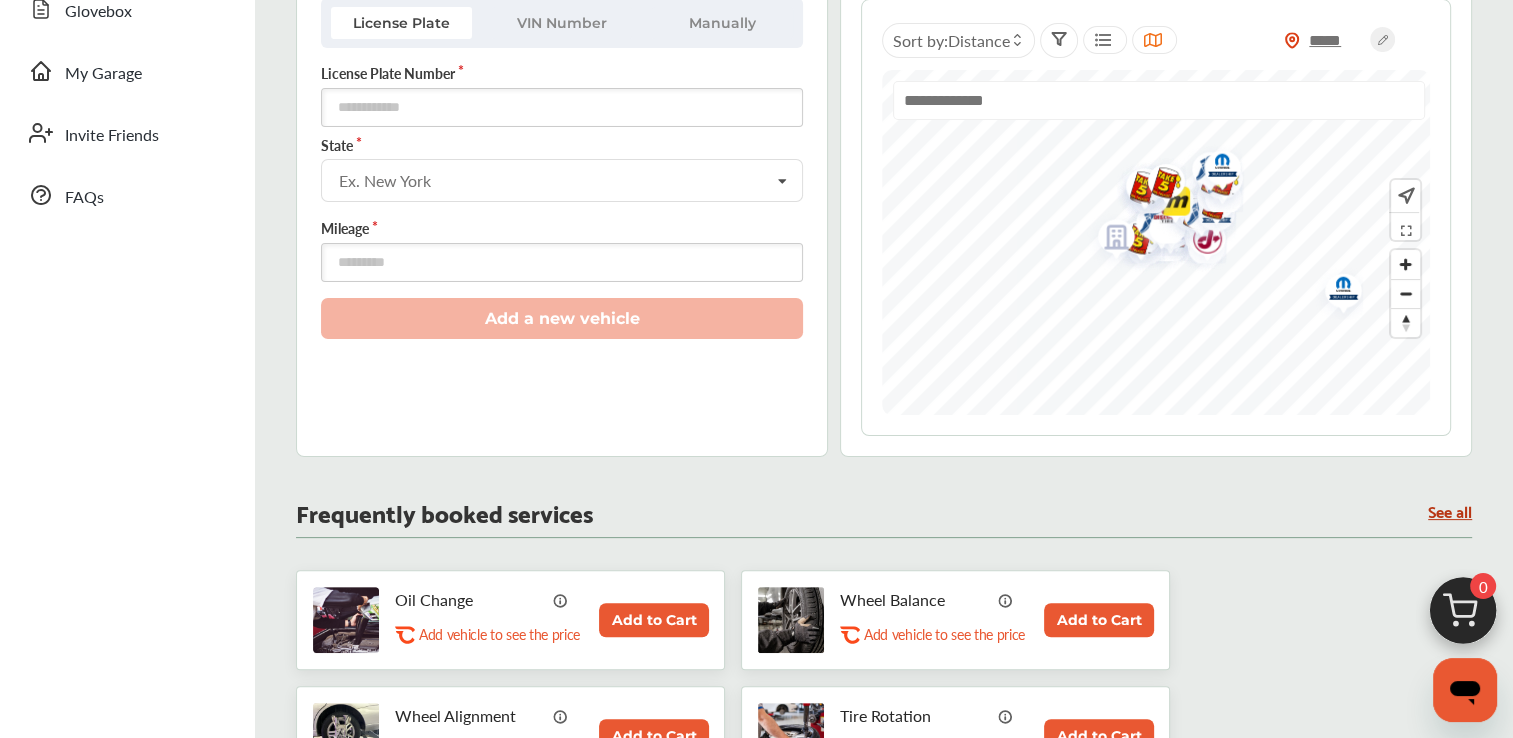 scroll, scrollTop: 0, scrollLeft: 0, axis: both 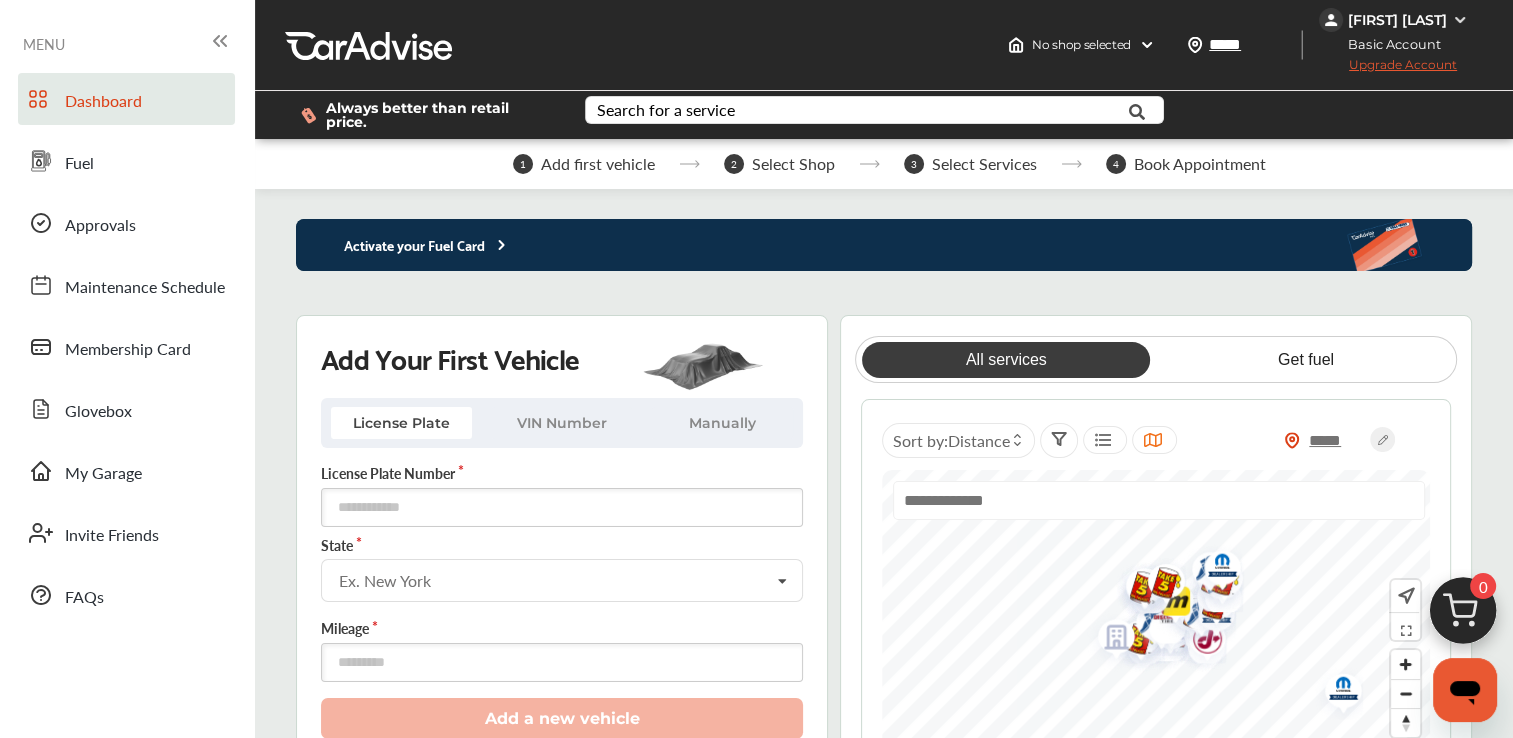 click on "[FIRST] [LAST]" at bounding box center (1397, 20) 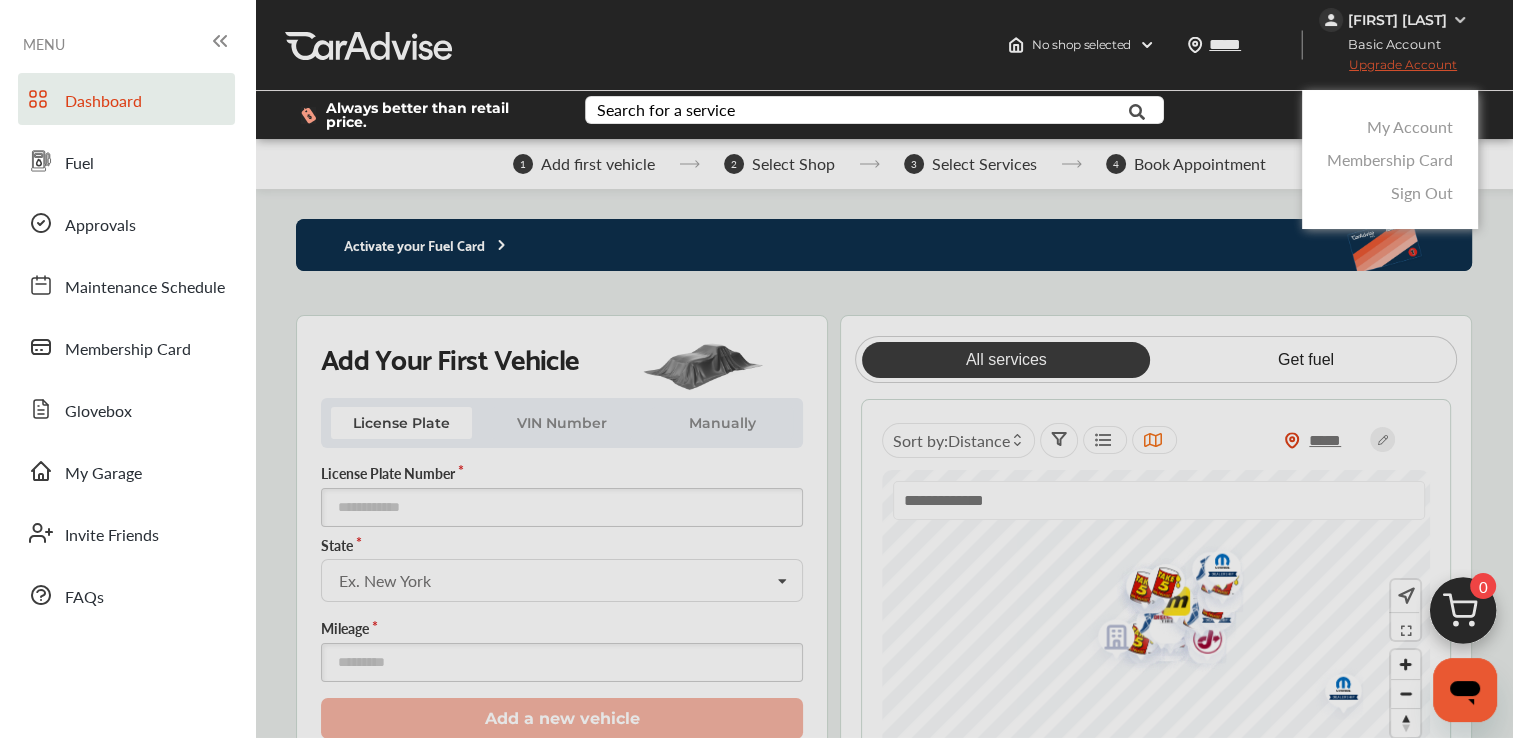 click on "My Account" at bounding box center [1410, 126] 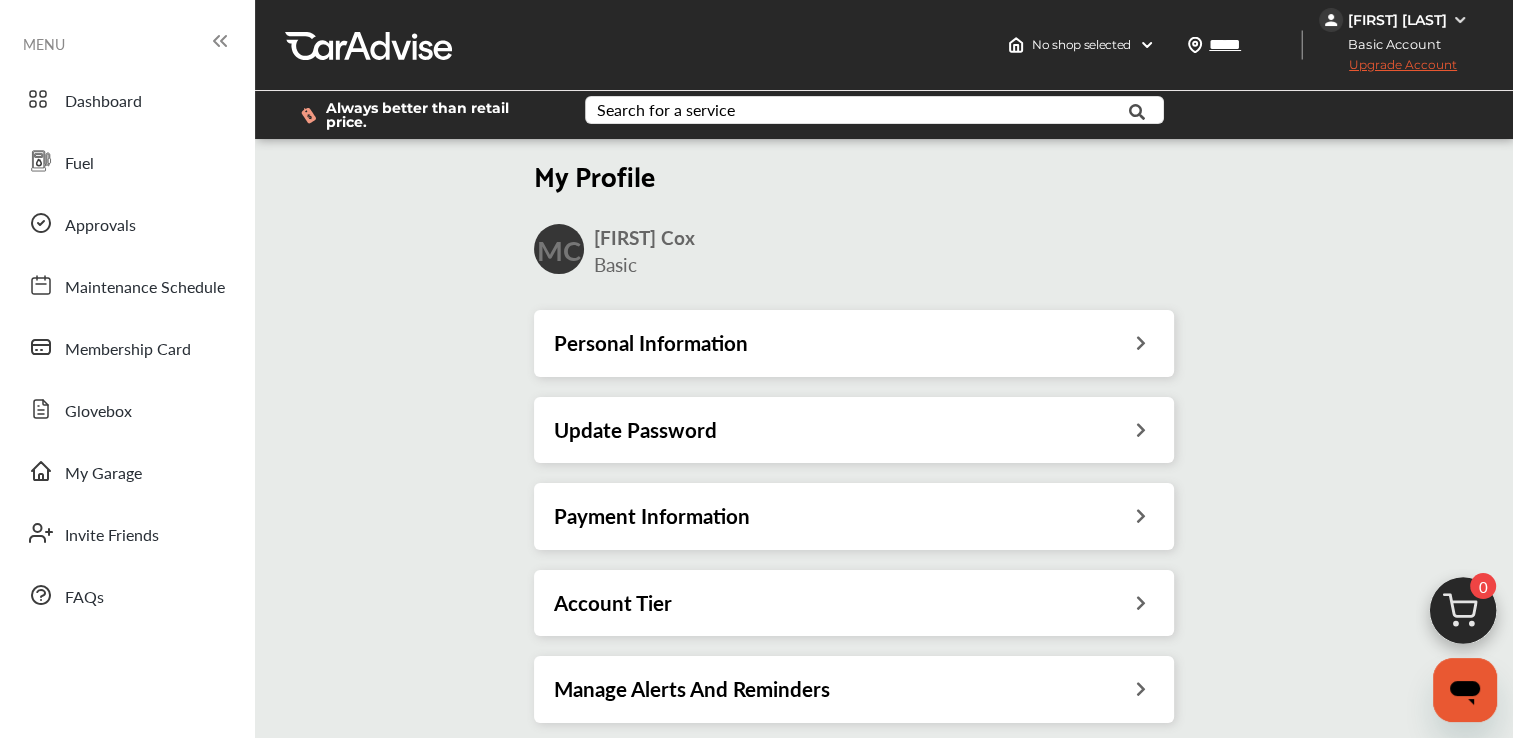 click on "Personal Information" at bounding box center (651, 343) 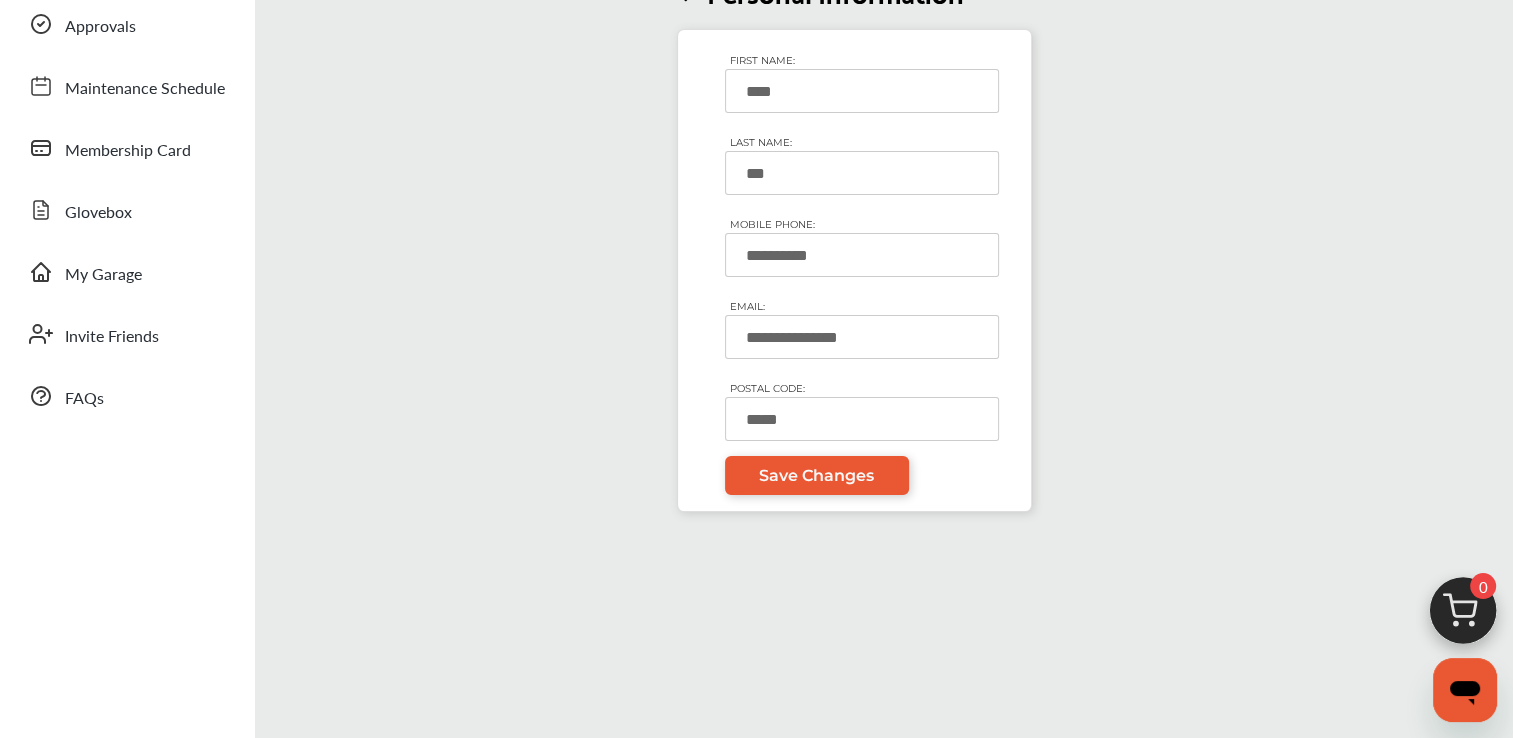 scroll, scrollTop: 200, scrollLeft: 0, axis: vertical 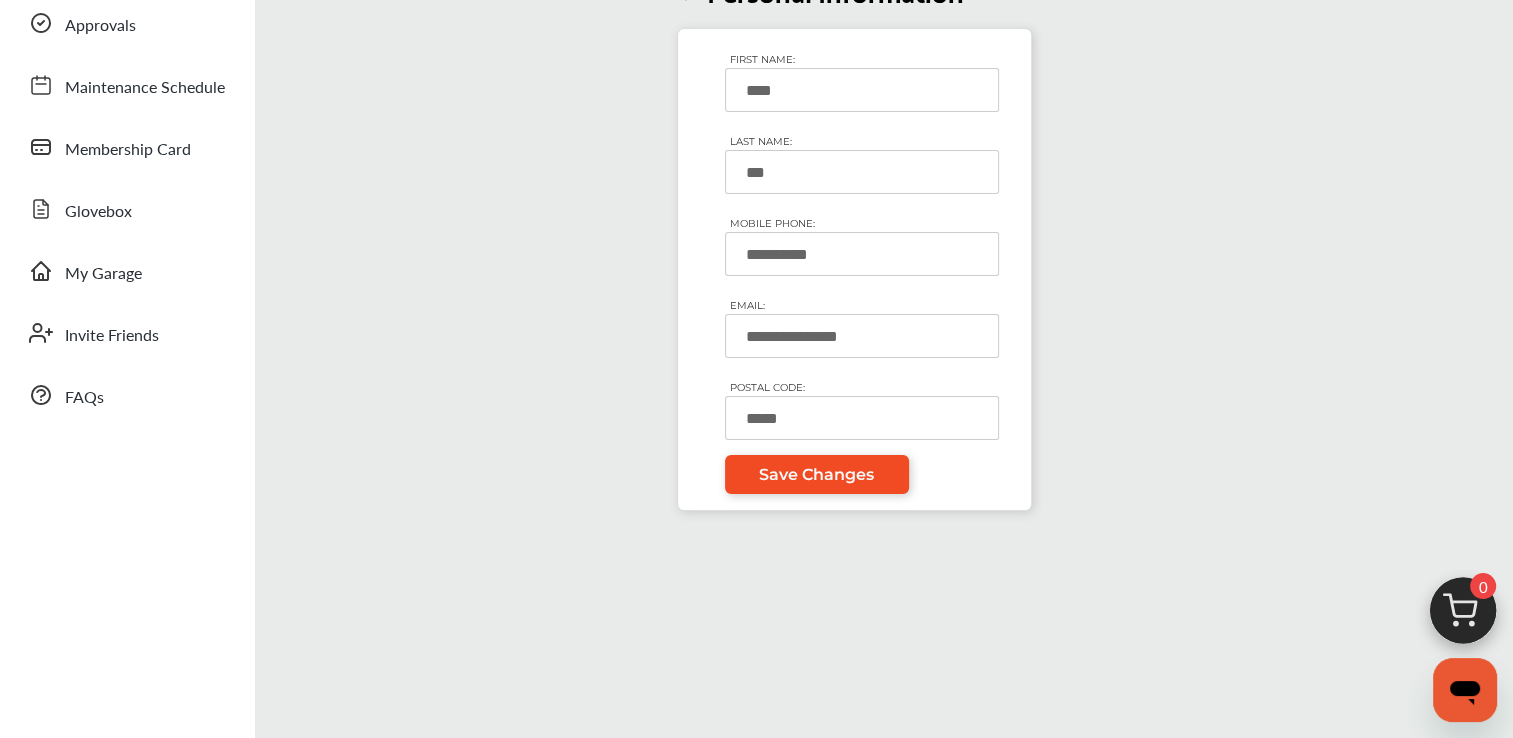 click on "Save Changes" at bounding box center [816, 474] 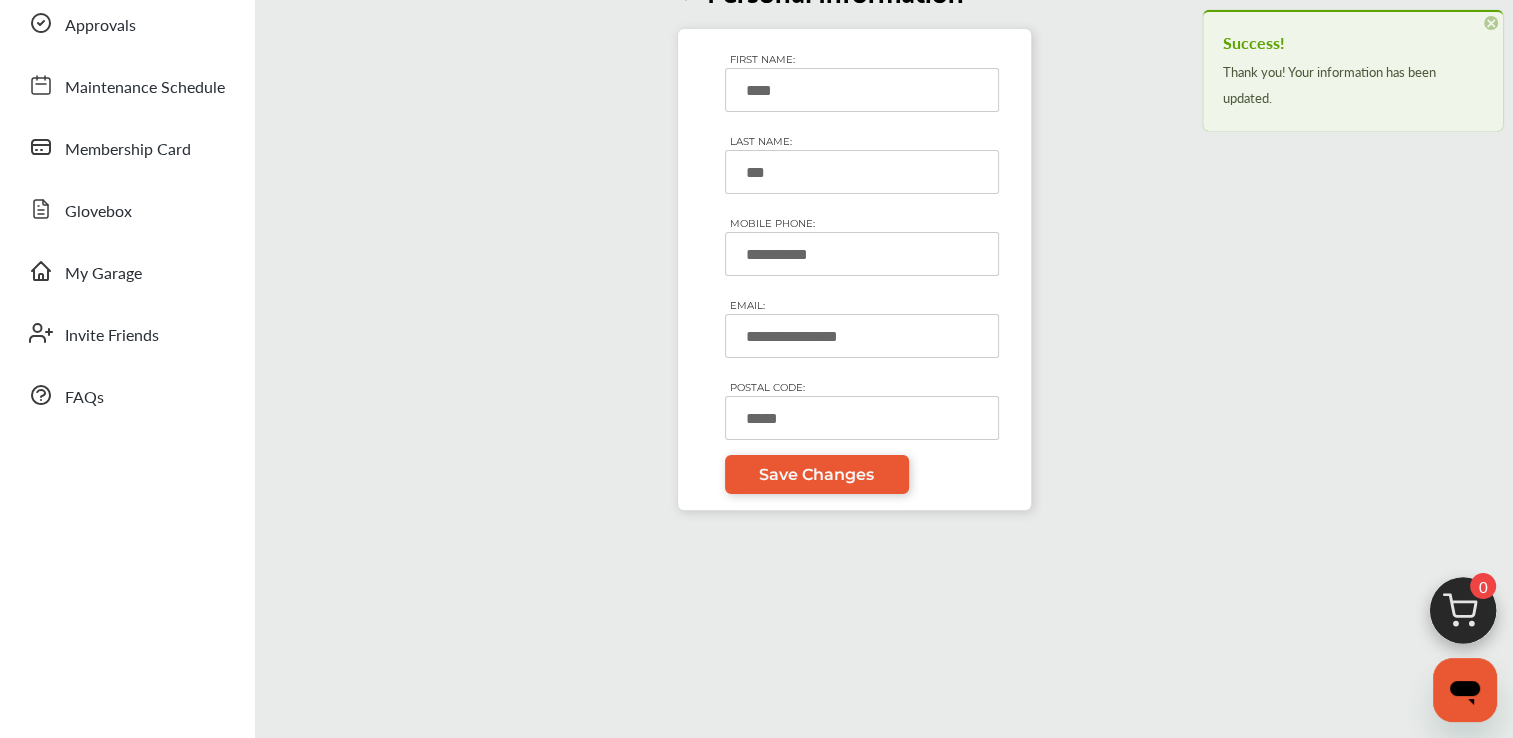 click on "Success! Thank you! Your information has been updated. × Dismiss" at bounding box center [1353, 70] 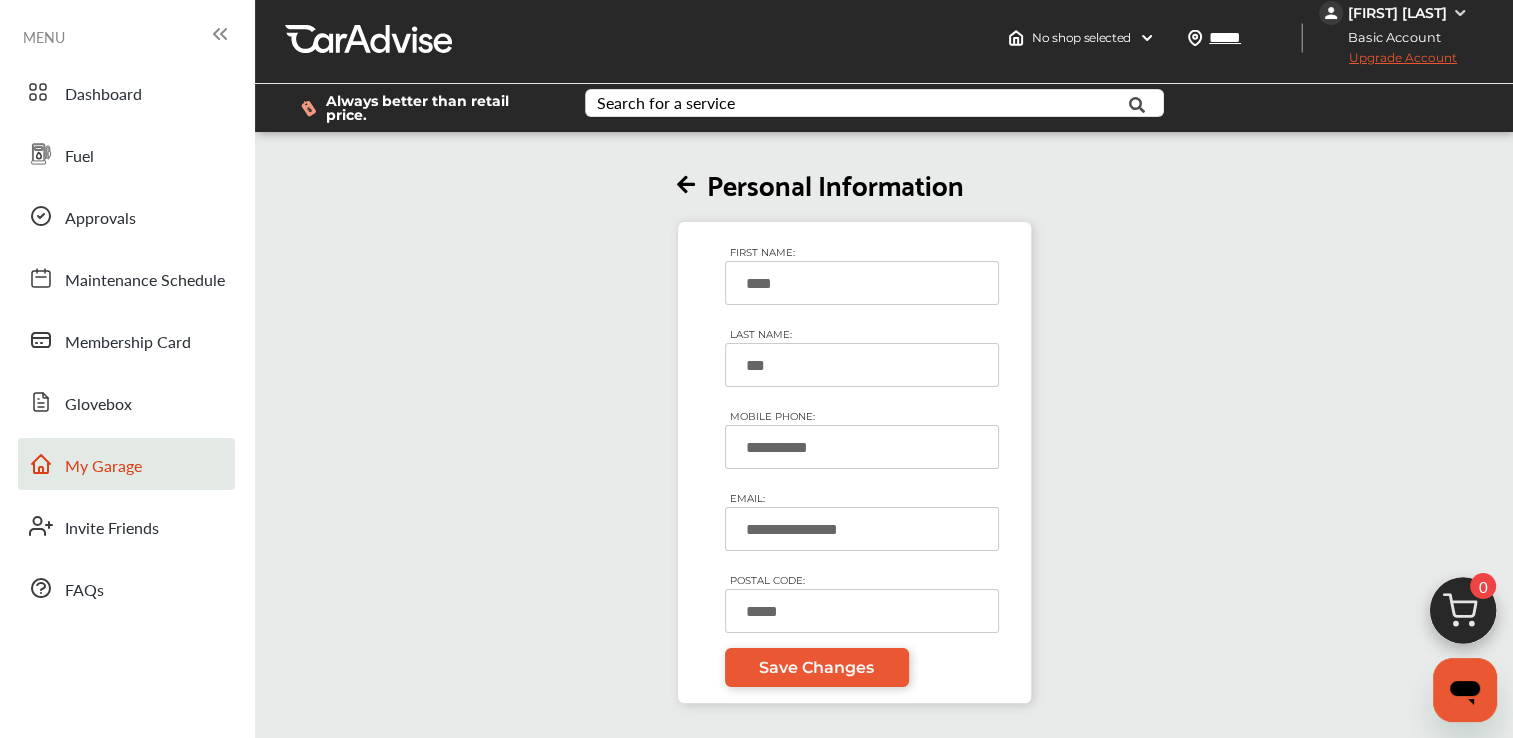 scroll, scrollTop: 0, scrollLeft: 0, axis: both 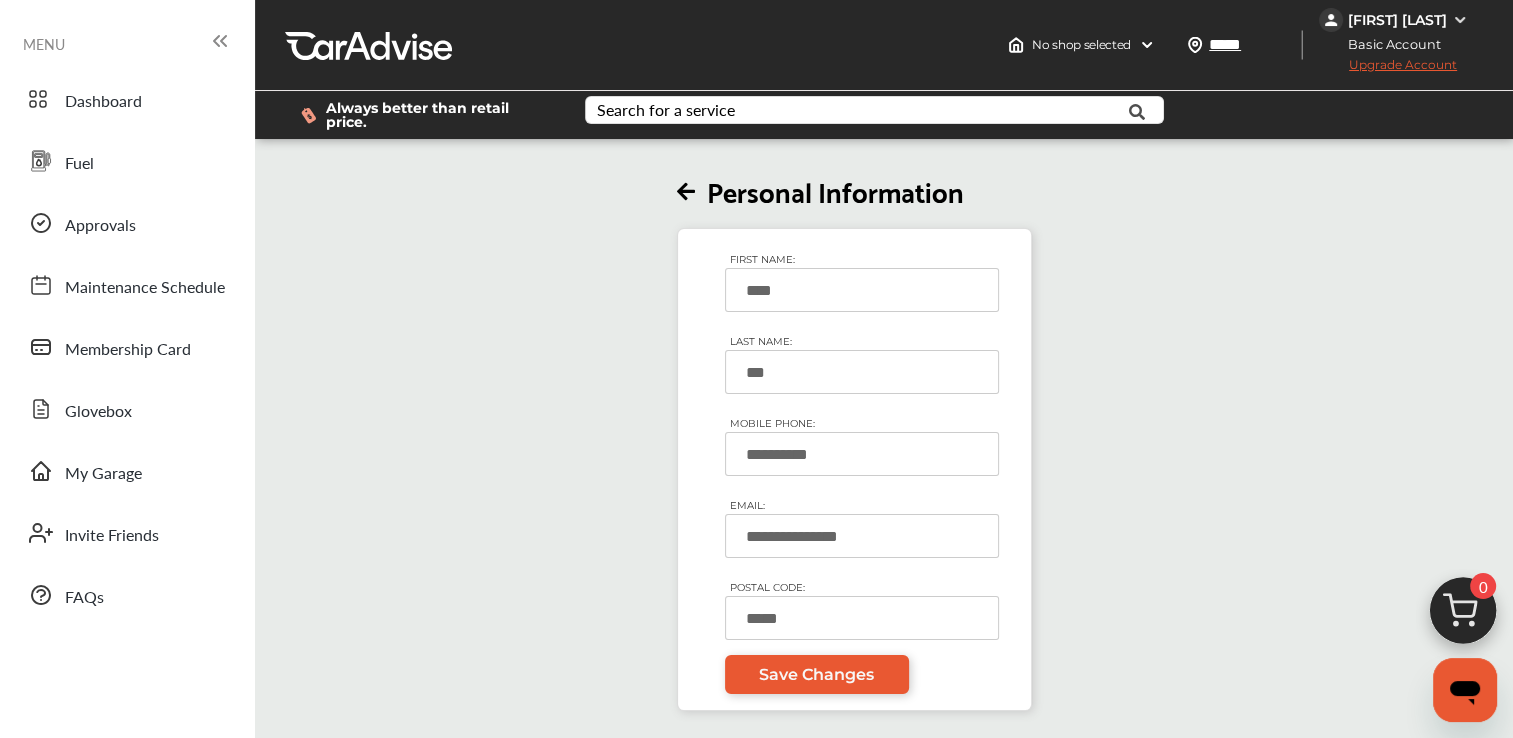 click at bounding box center [686, 192] 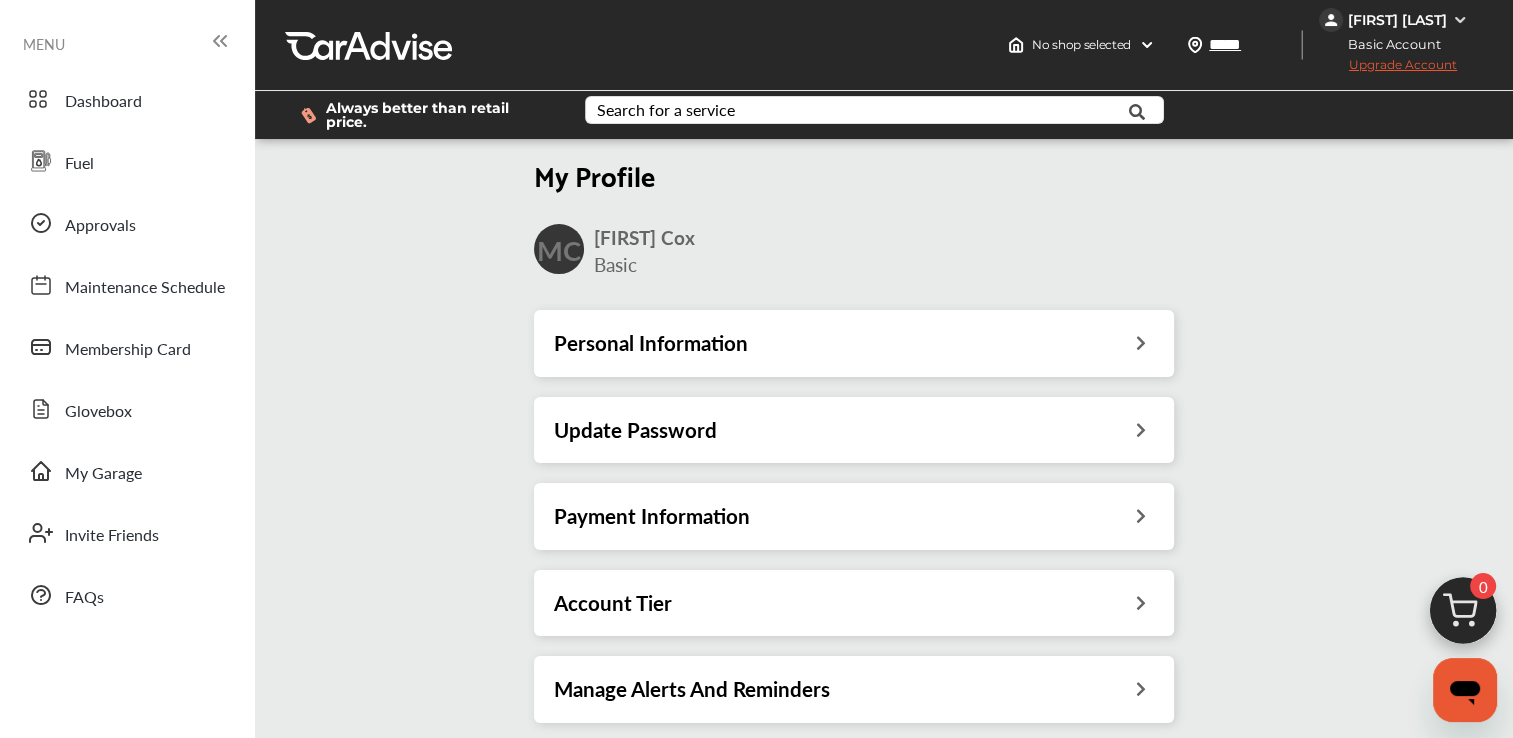 click on "Update Password" at bounding box center [635, 430] 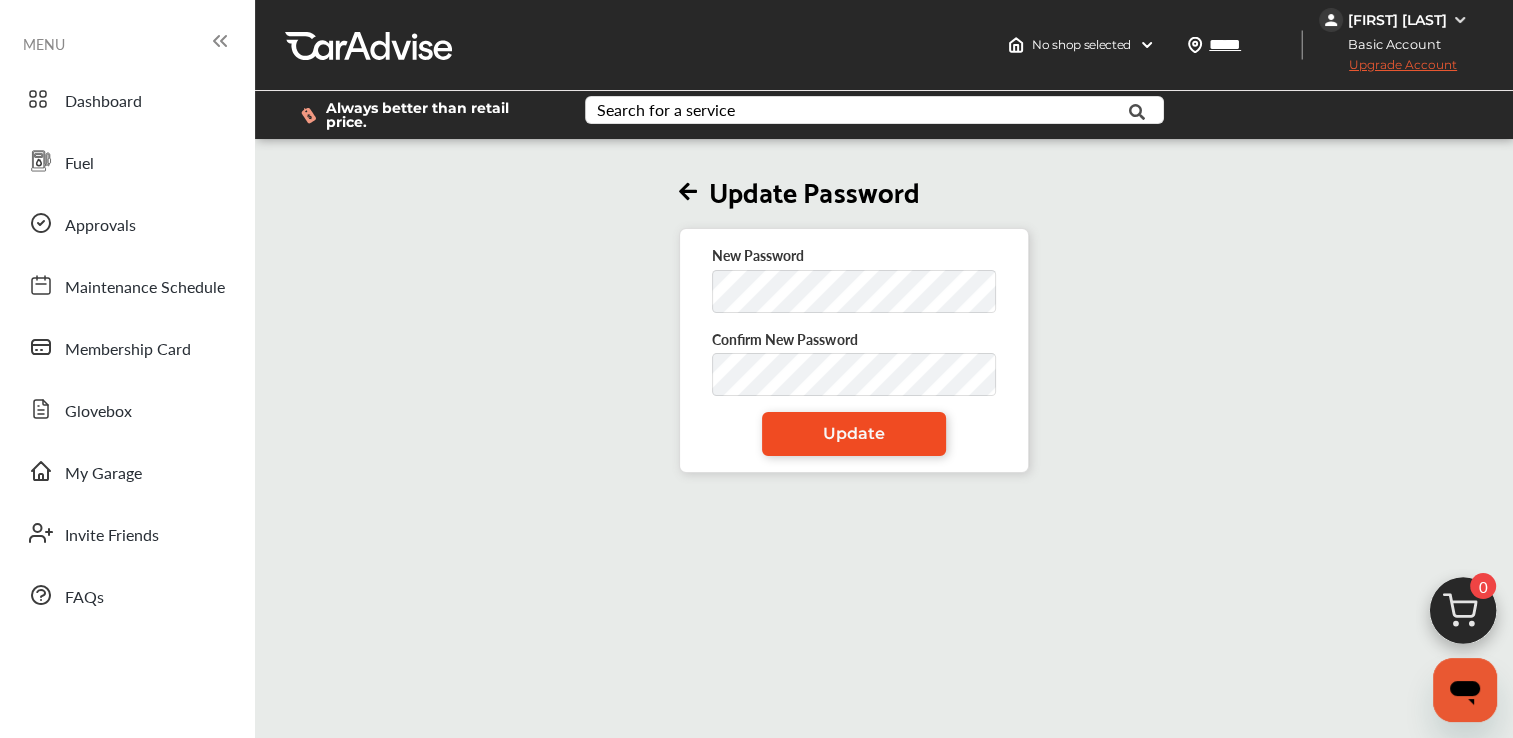 click on "Update" at bounding box center (854, 433) 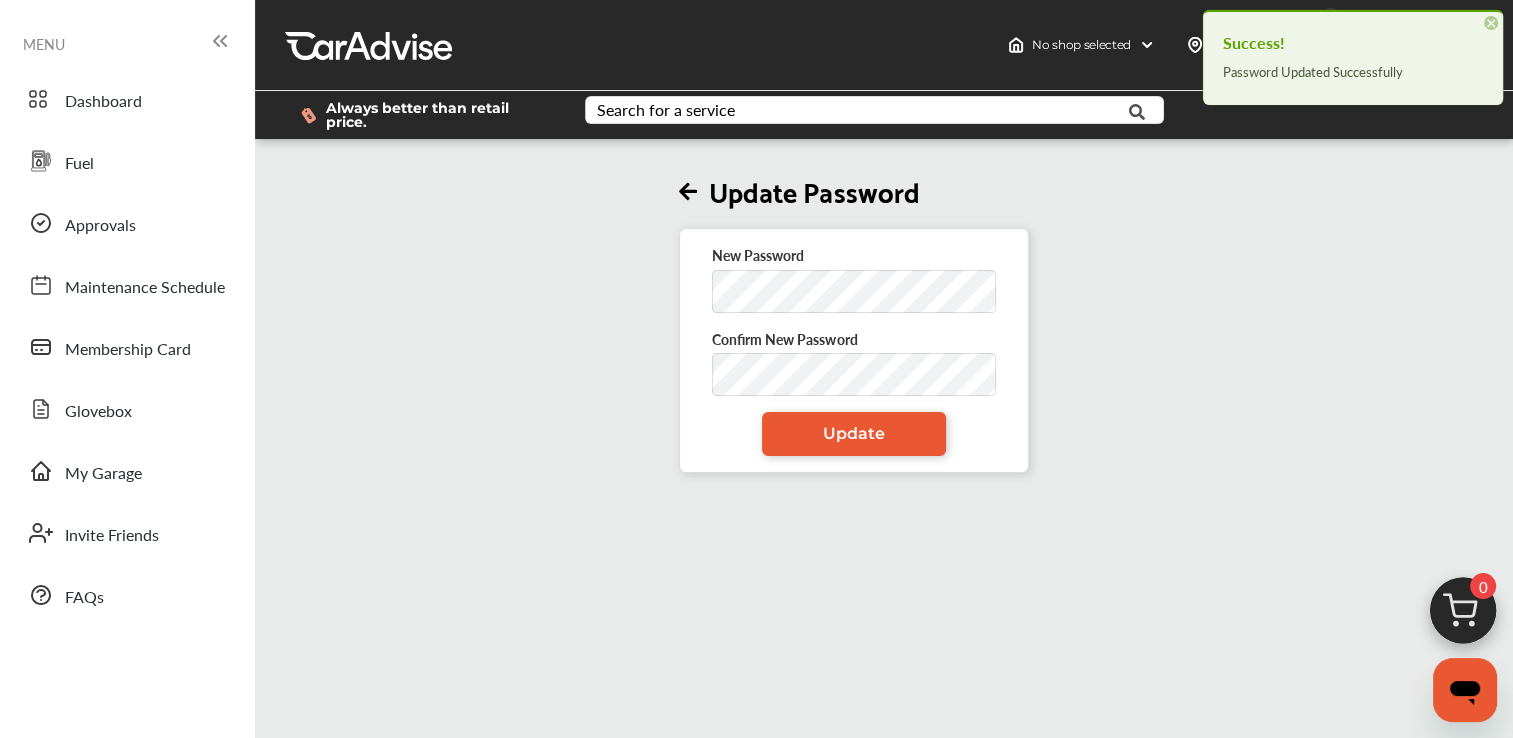 click on "×" at bounding box center [1491, 23] 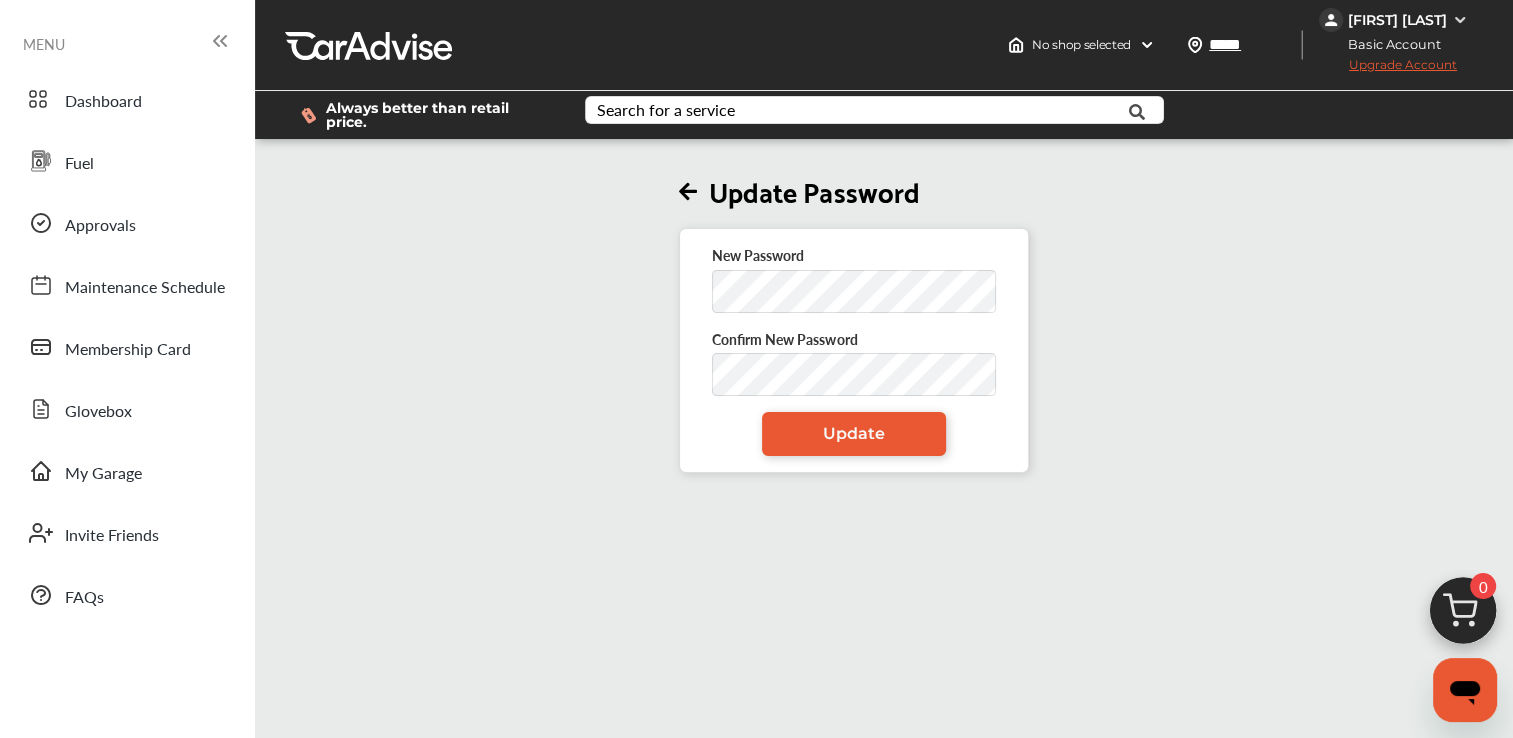 click at bounding box center [688, 192] 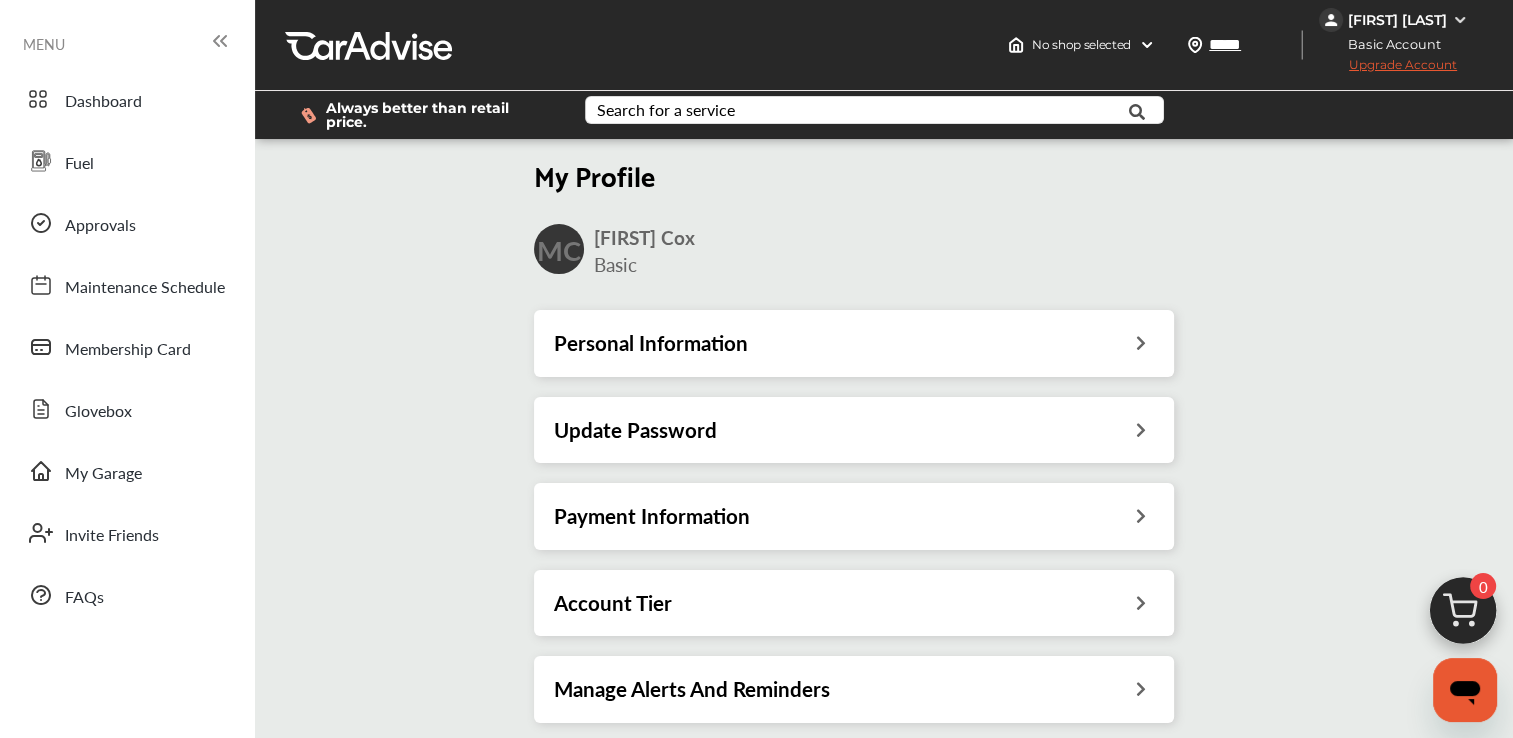click on "Payment Information" at bounding box center (652, 516) 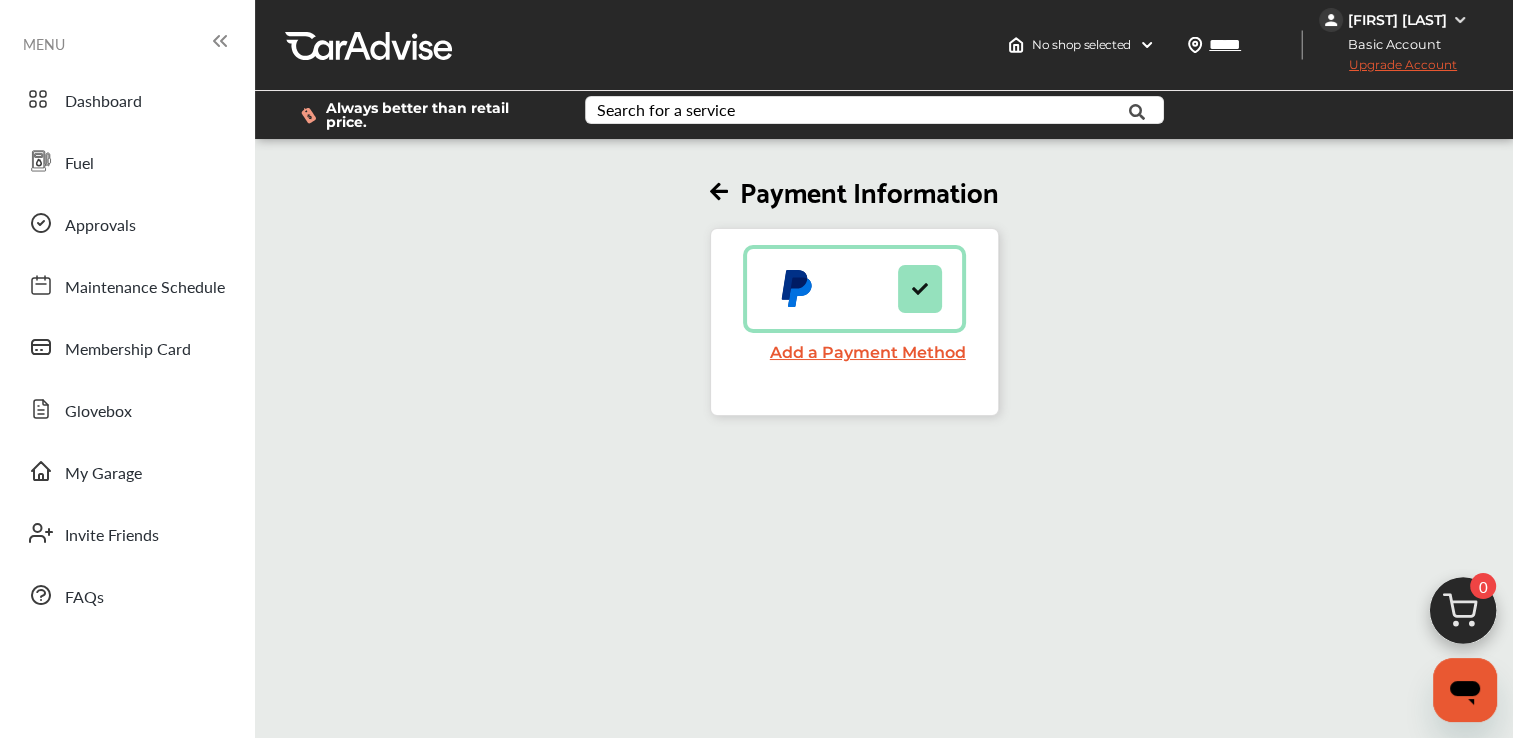 click at bounding box center [719, 192] 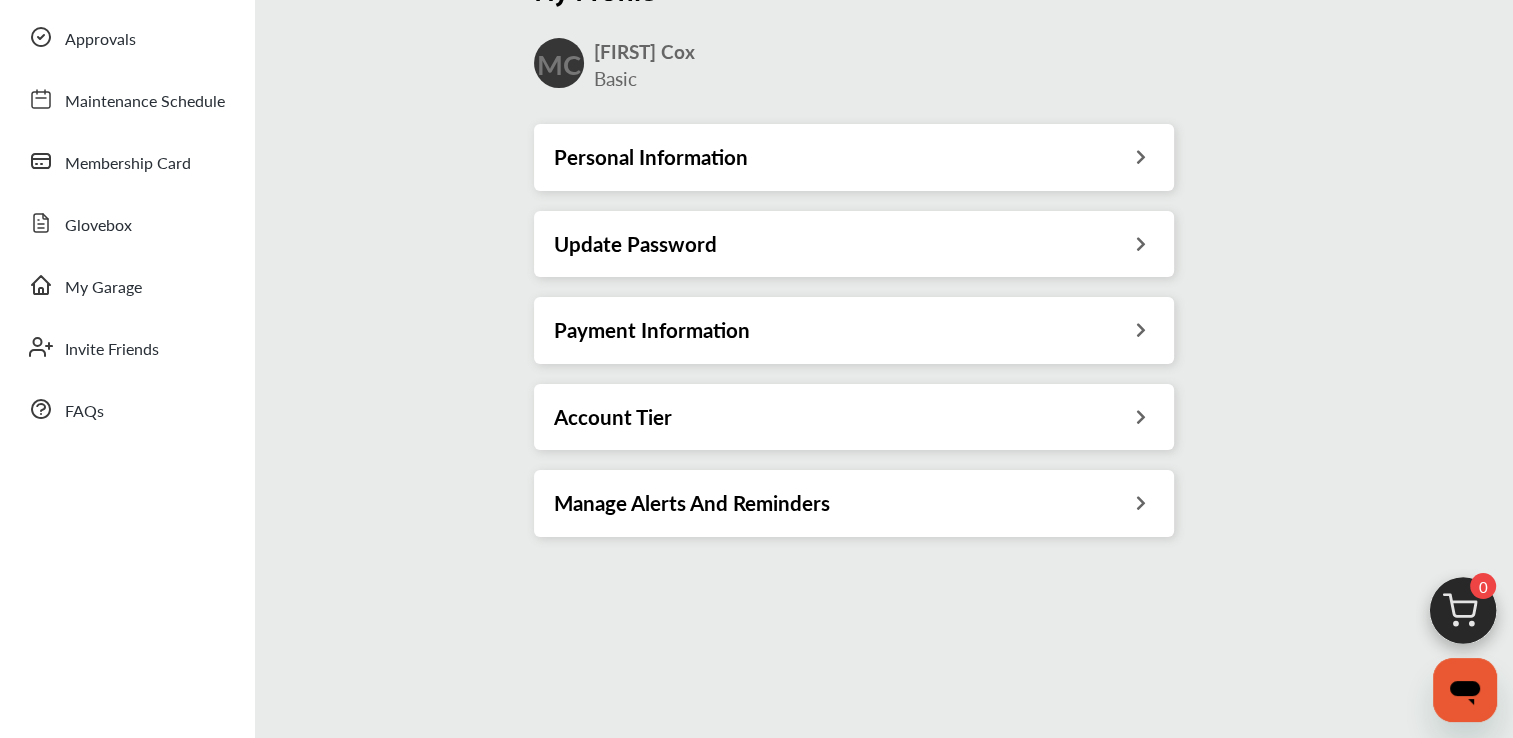 scroll, scrollTop: 200, scrollLeft: 0, axis: vertical 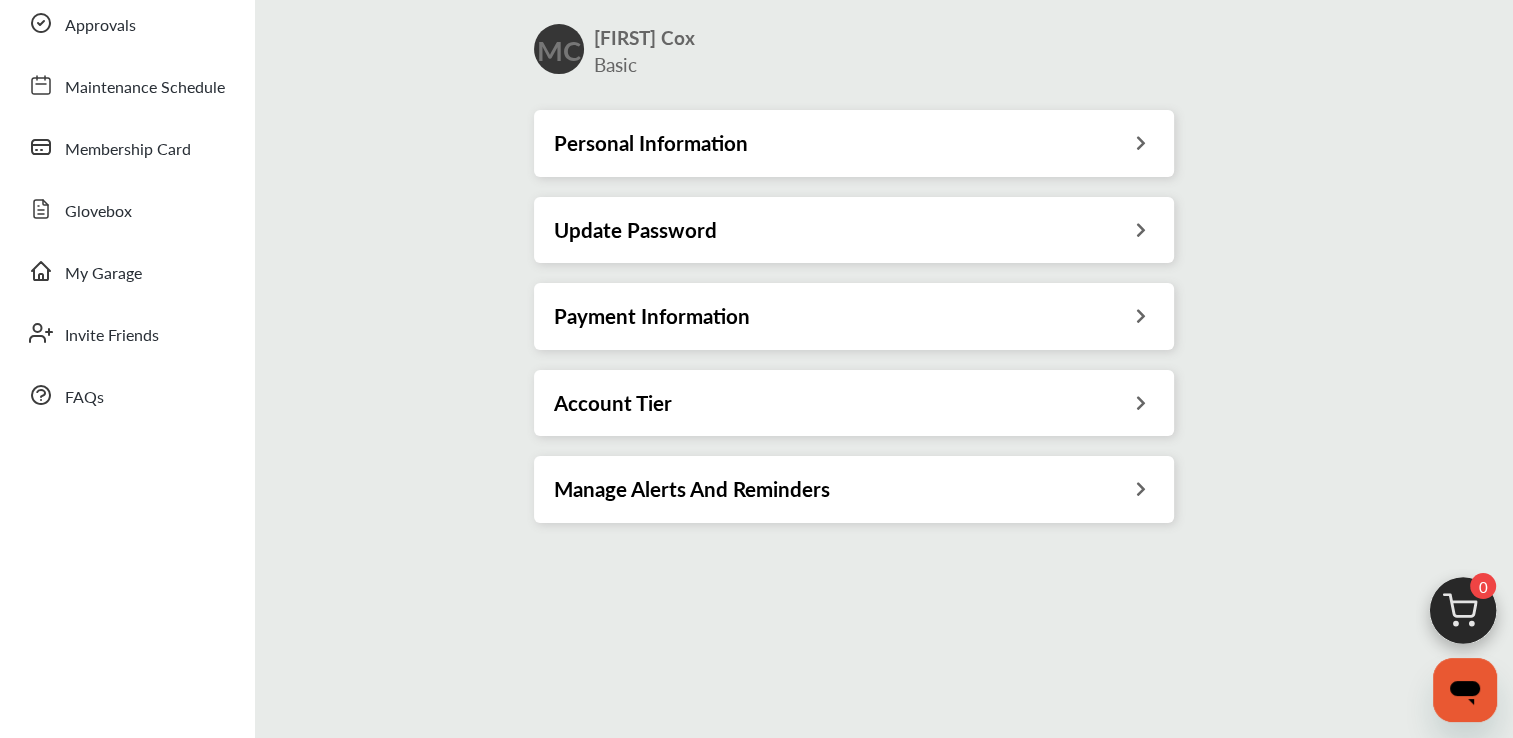 click on "Account Tier" at bounding box center [613, 403] 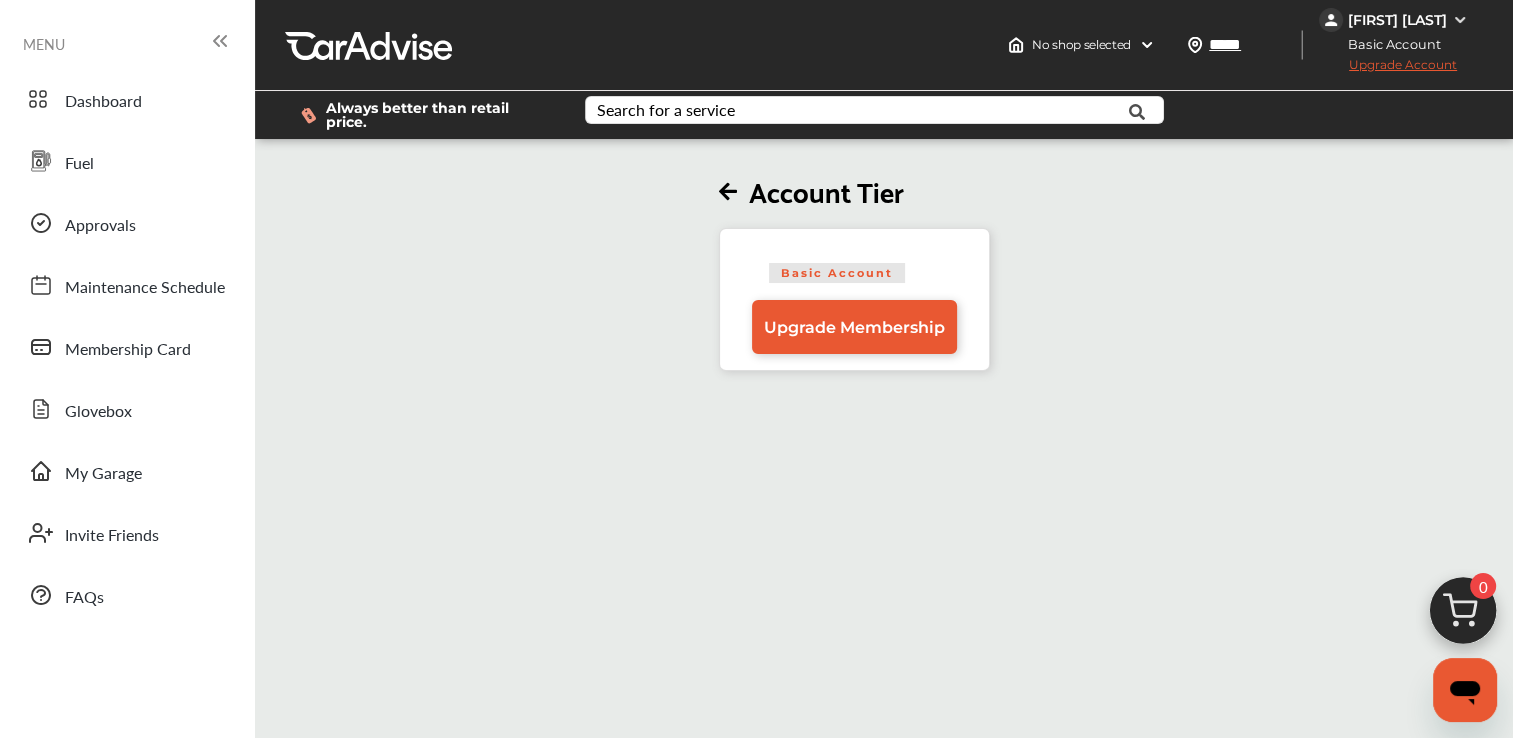 click at bounding box center (728, 192) 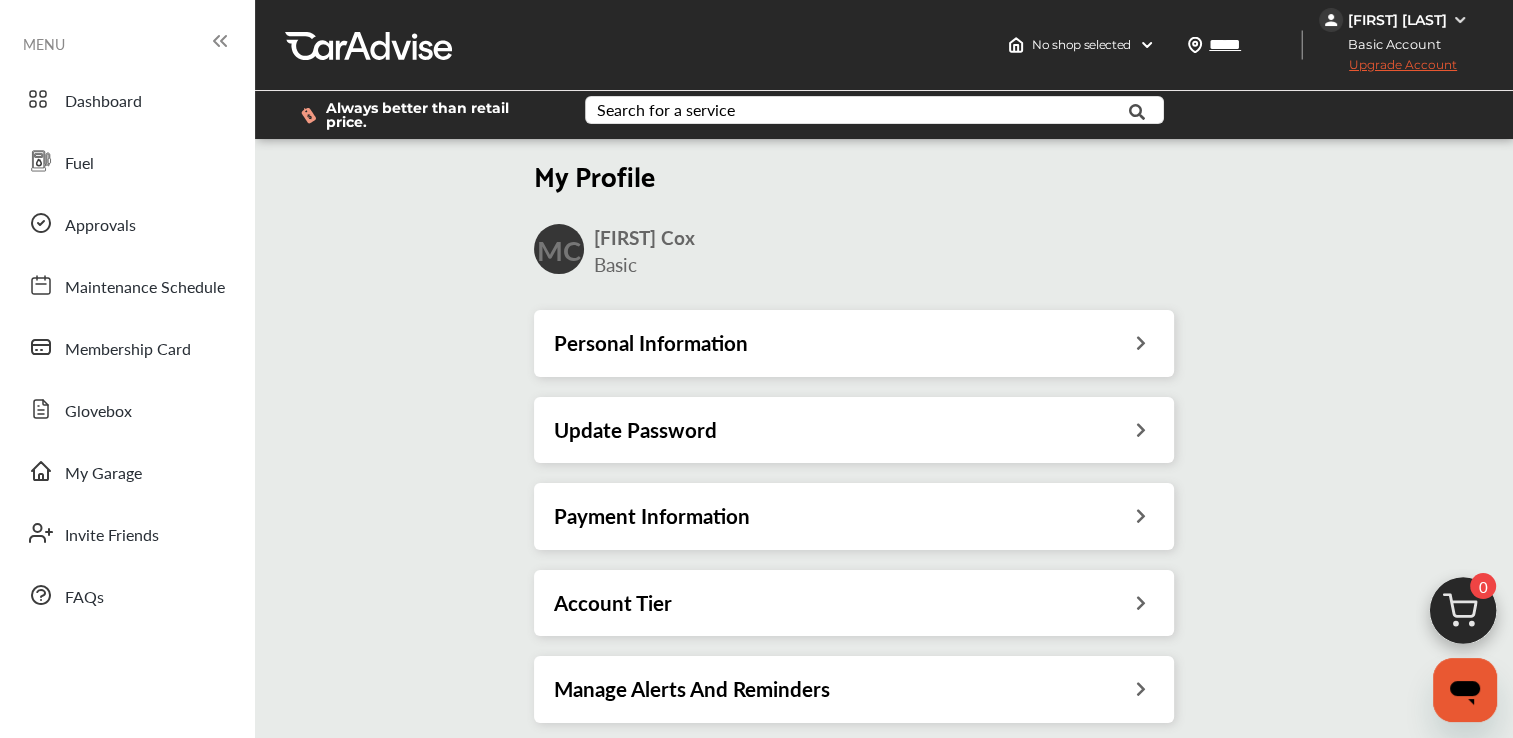 scroll, scrollTop: 200, scrollLeft: 0, axis: vertical 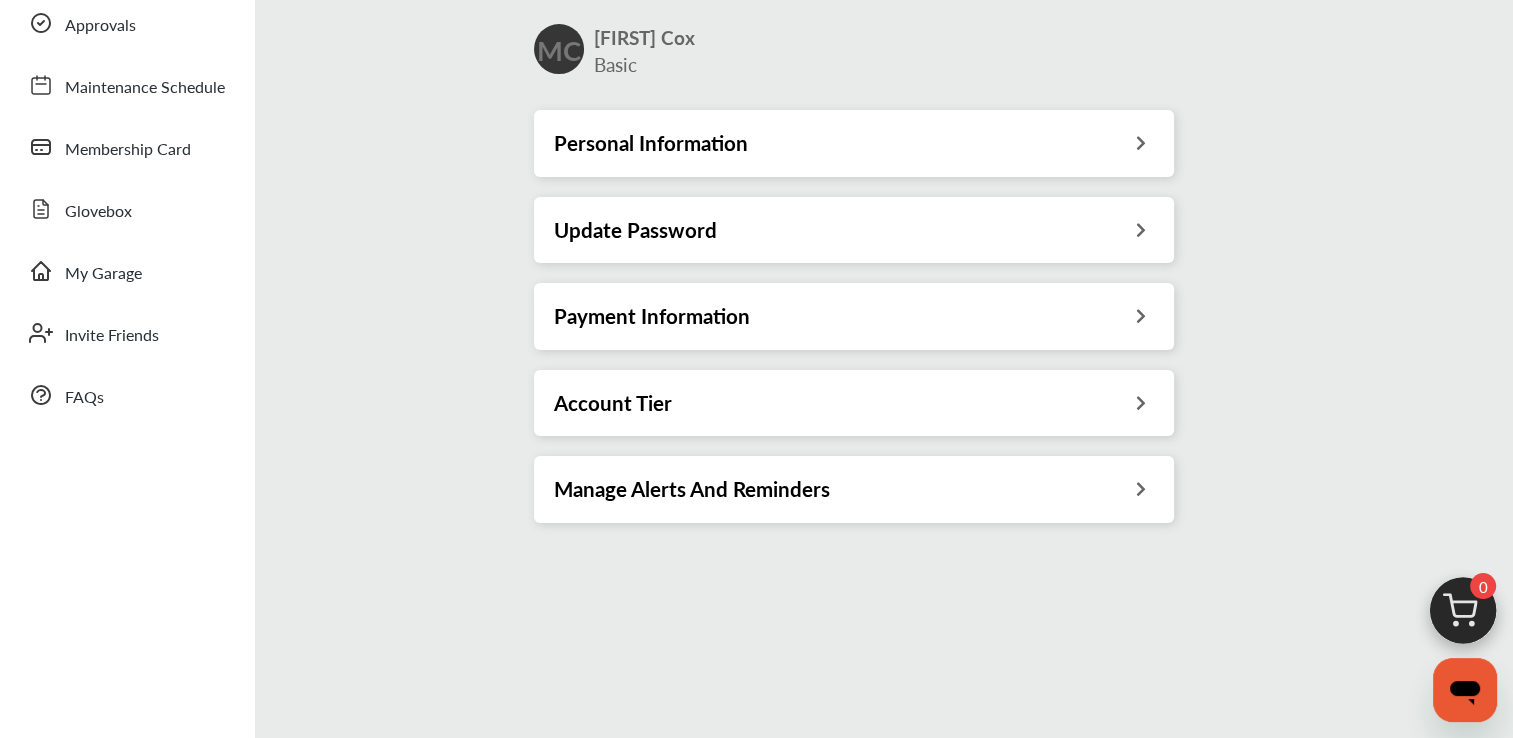 click on "Manage Alerts And Reminders" at bounding box center (692, 489) 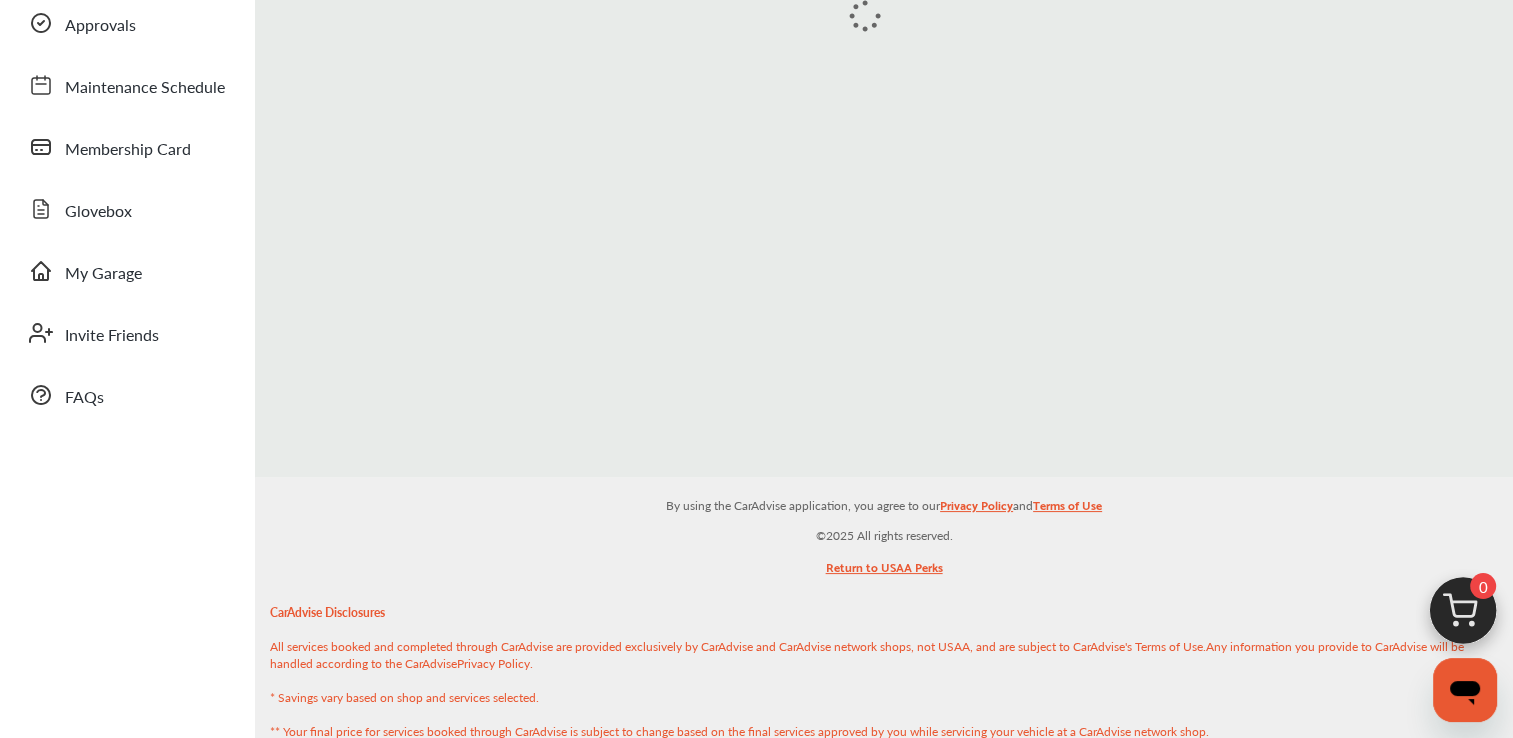 scroll, scrollTop: 0, scrollLeft: 0, axis: both 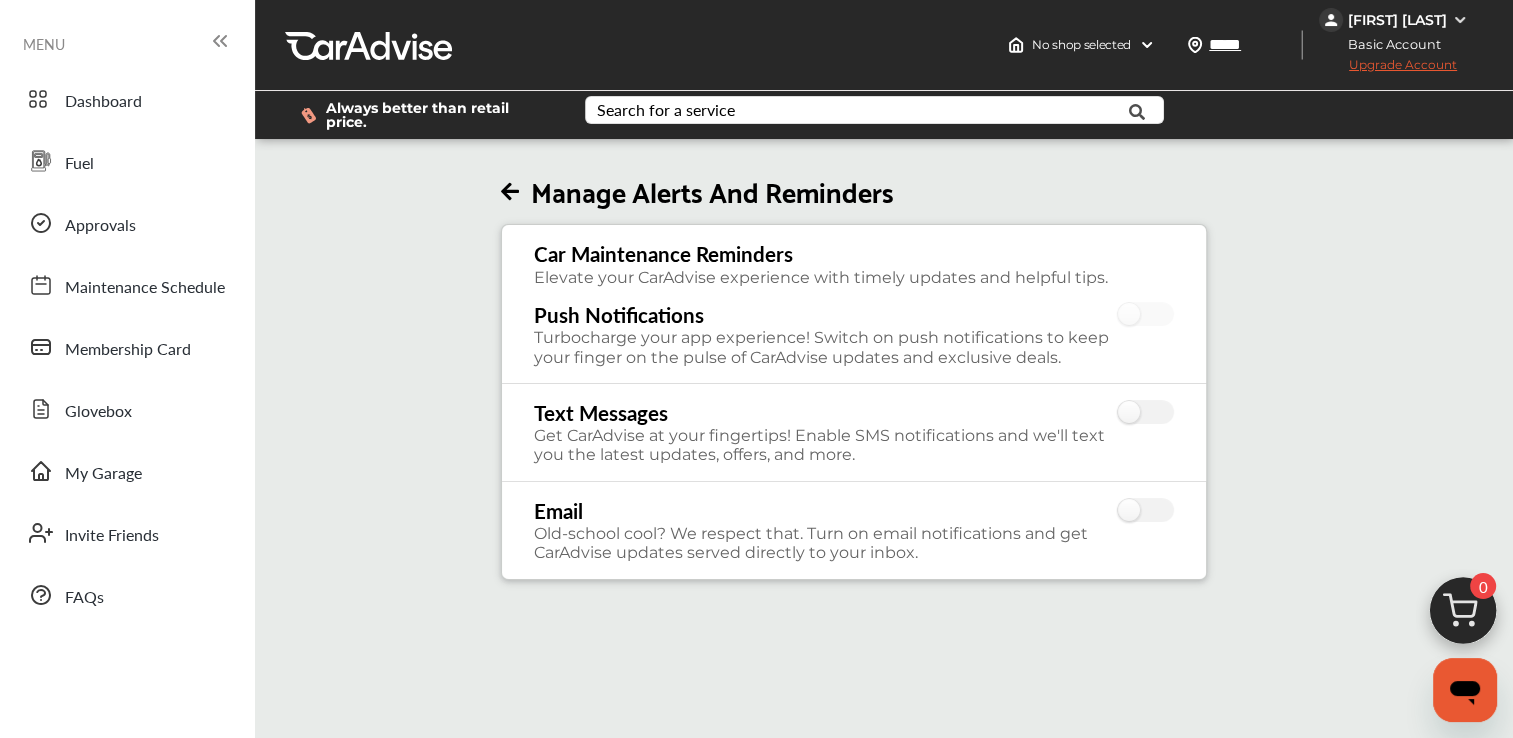 click at bounding box center [510, 192] 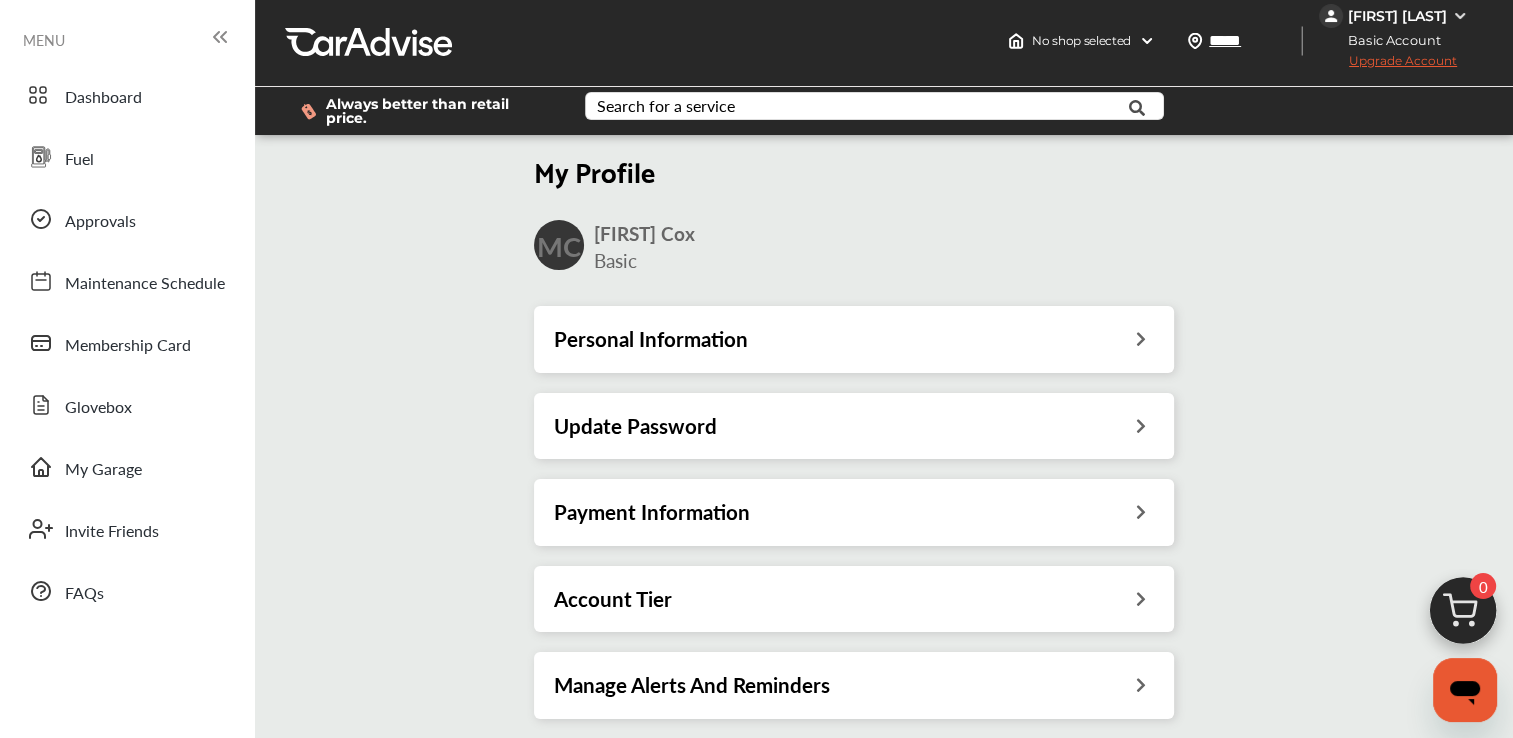 scroll, scrollTop: 0, scrollLeft: 0, axis: both 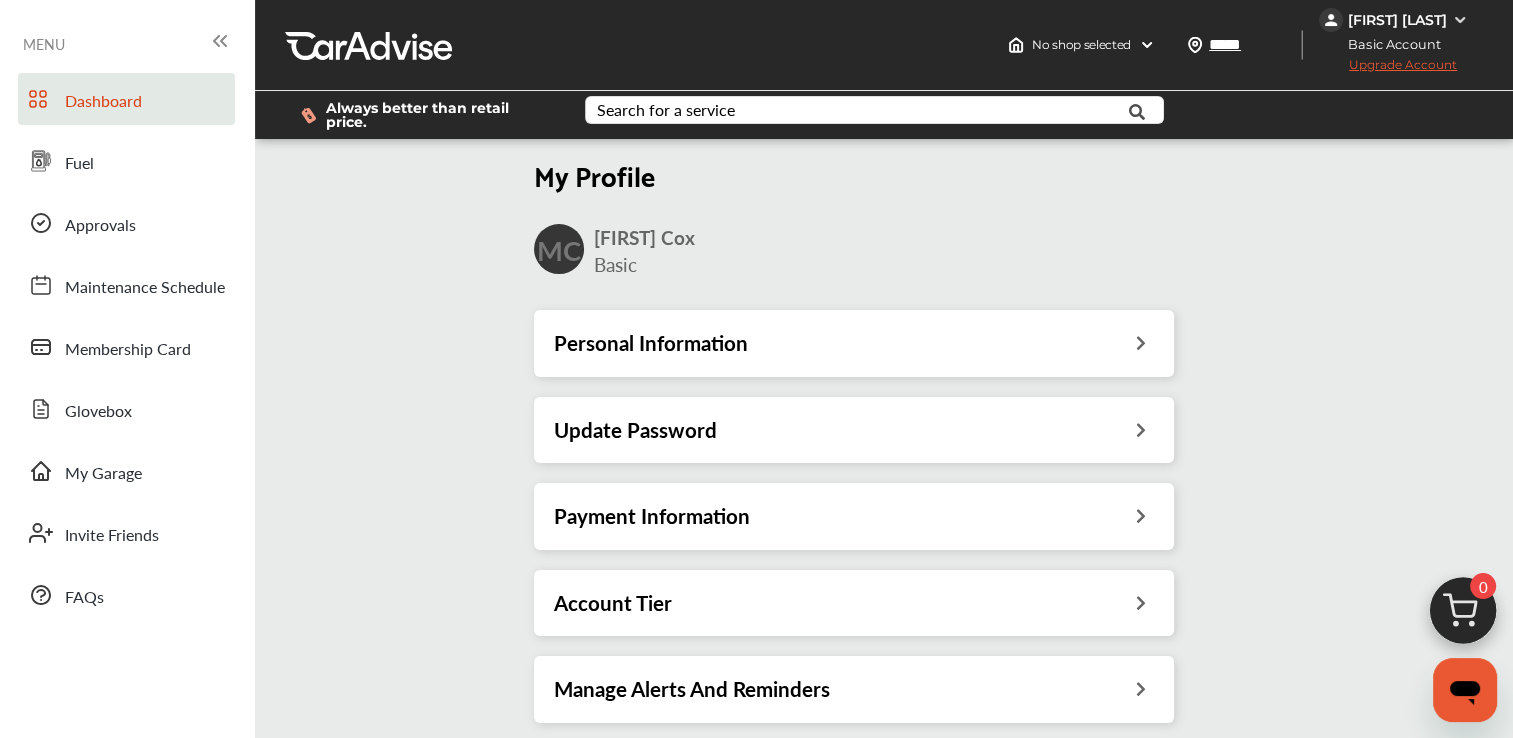 click on "Dashboard" at bounding box center [103, 102] 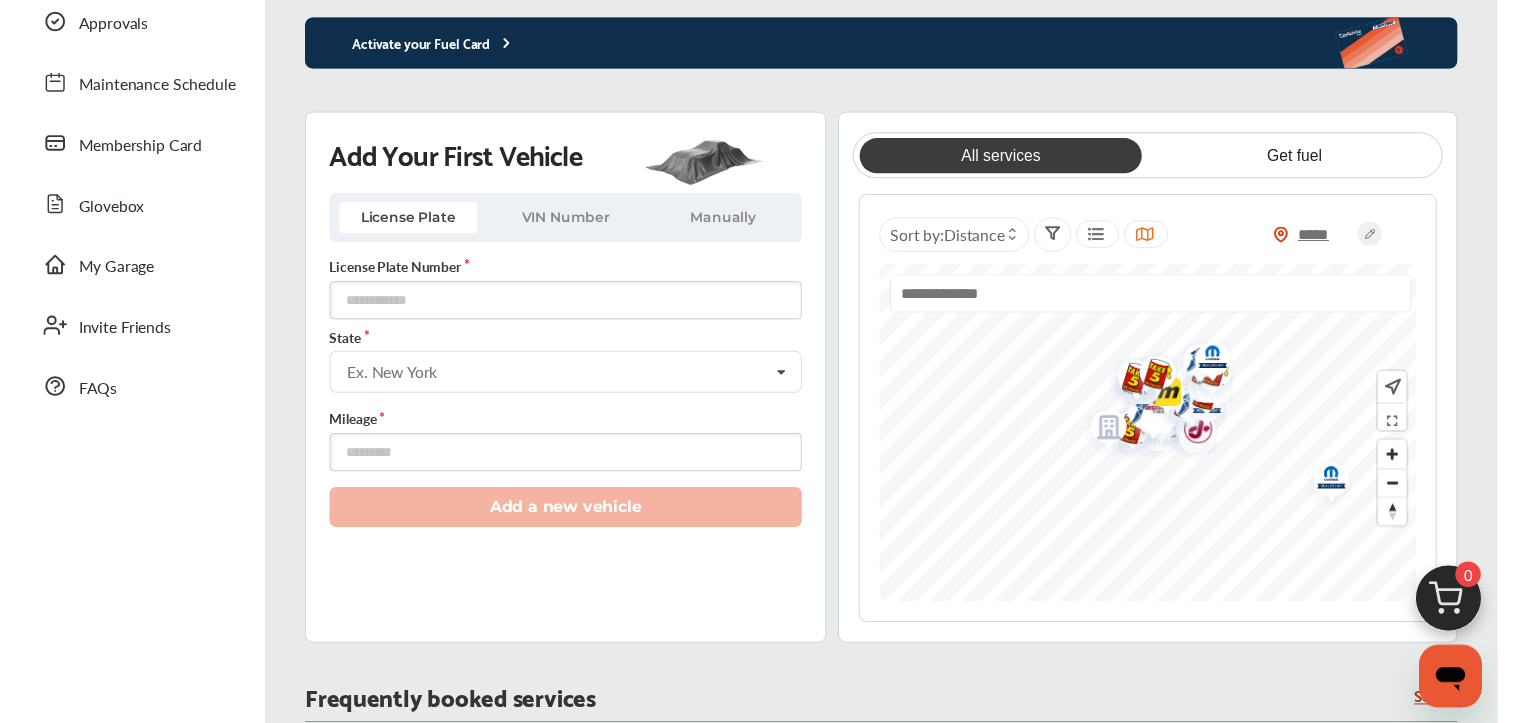 scroll, scrollTop: 200, scrollLeft: 0, axis: vertical 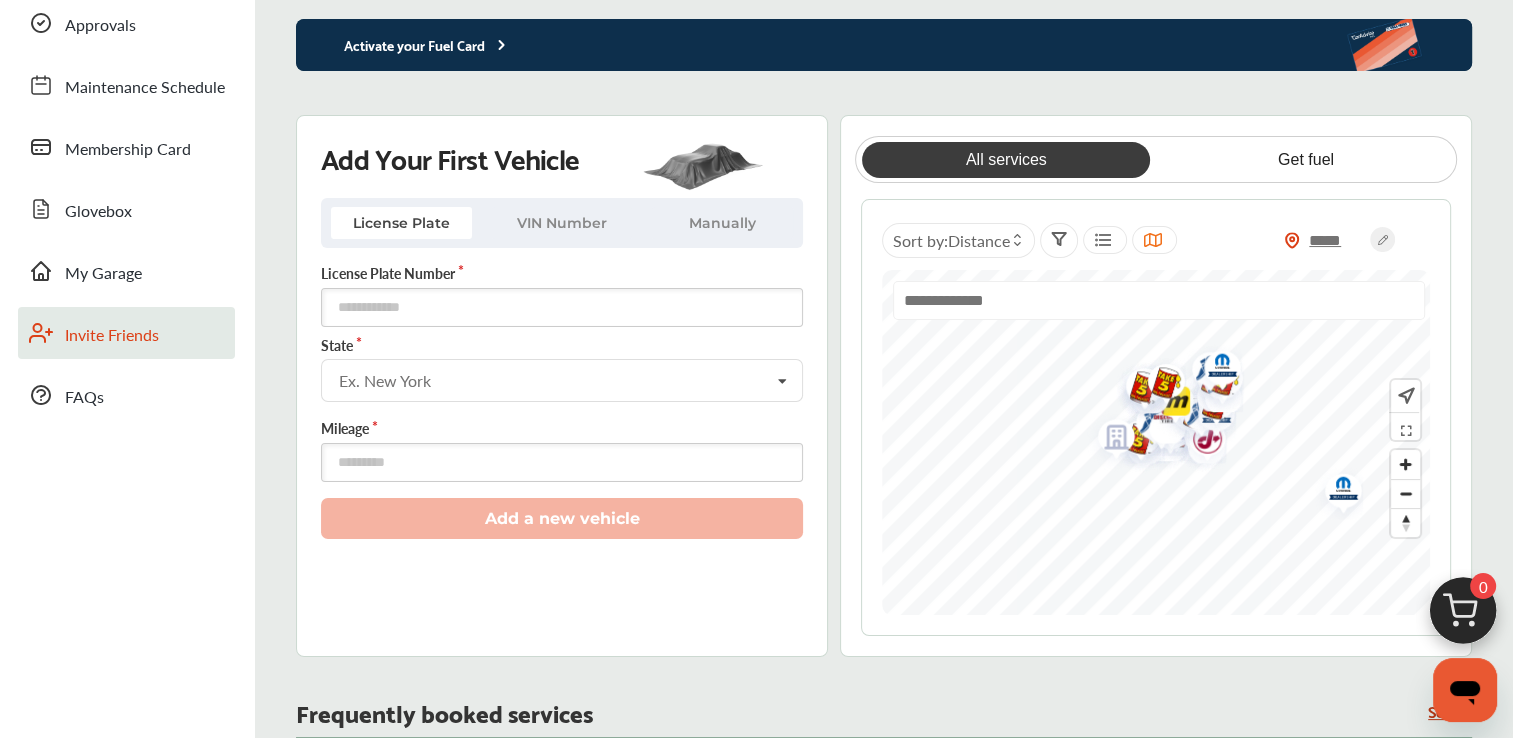 click on "Invite Friends" at bounding box center (112, 336) 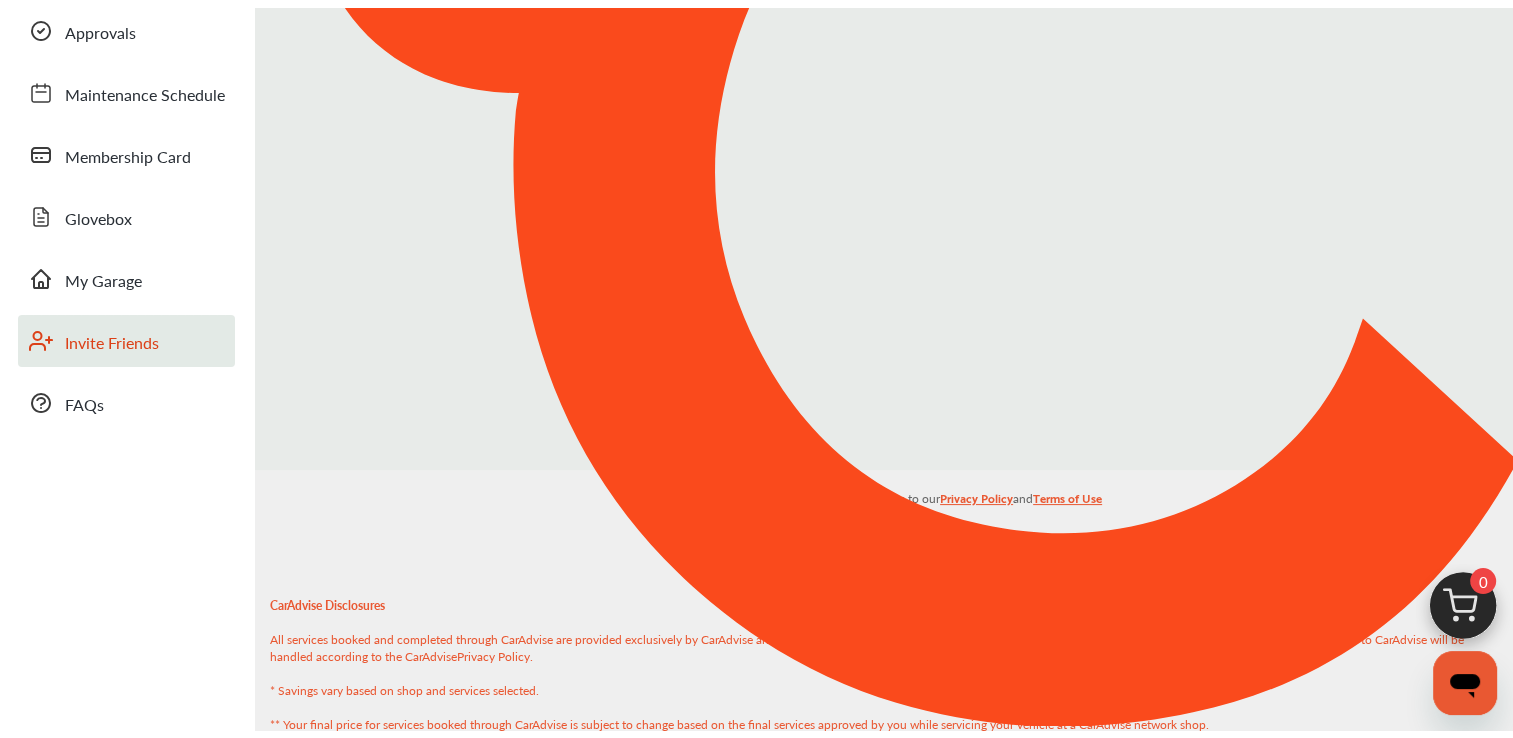 scroll, scrollTop: 0, scrollLeft: 0, axis: both 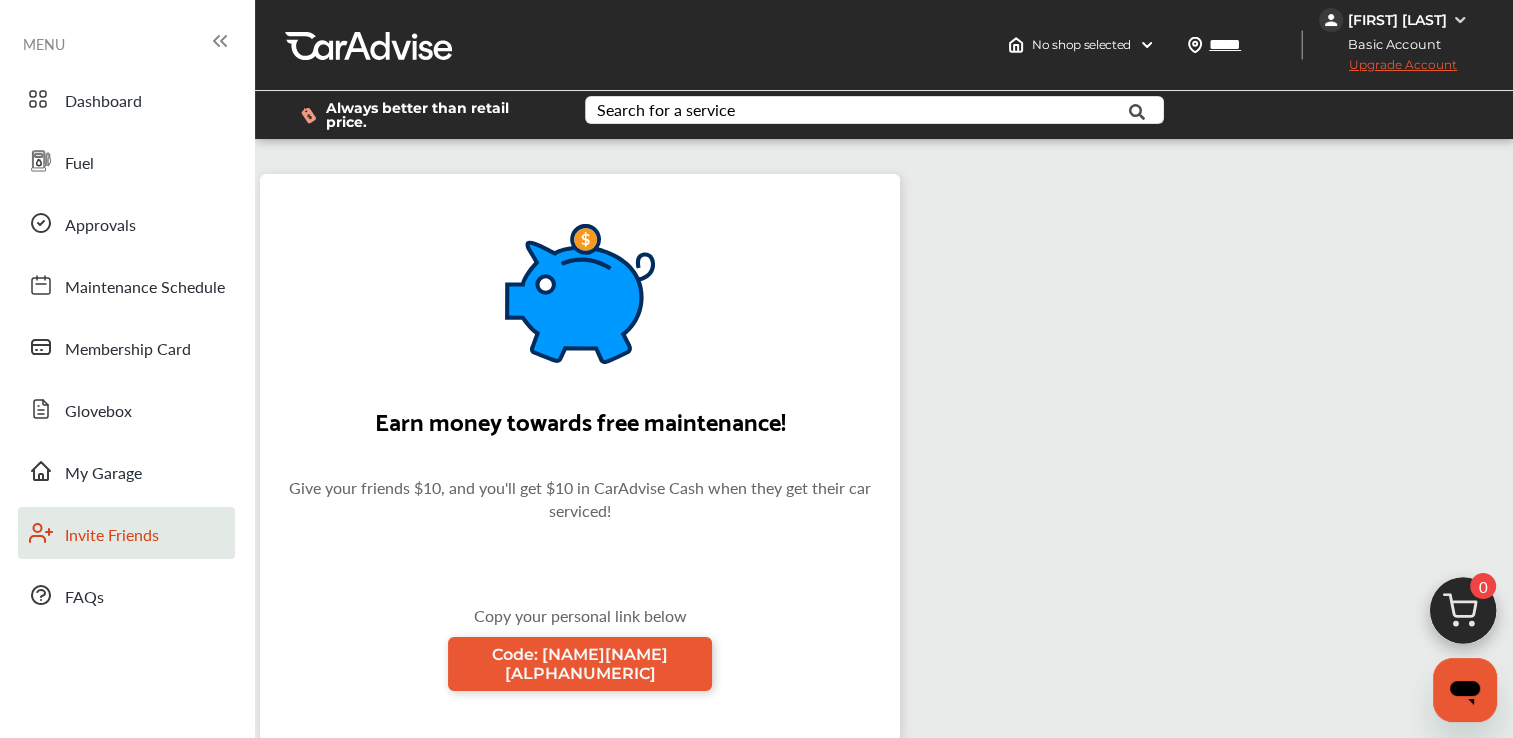 click on "Earn money towards free maintenance! Give your friends $10, and you'll get $10 in CarAdvise Cash when they get their car serviced! Copy your personal link below Code: [NAME][NAME][ALPHANUMERIC]" at bounding box center (884, 541) 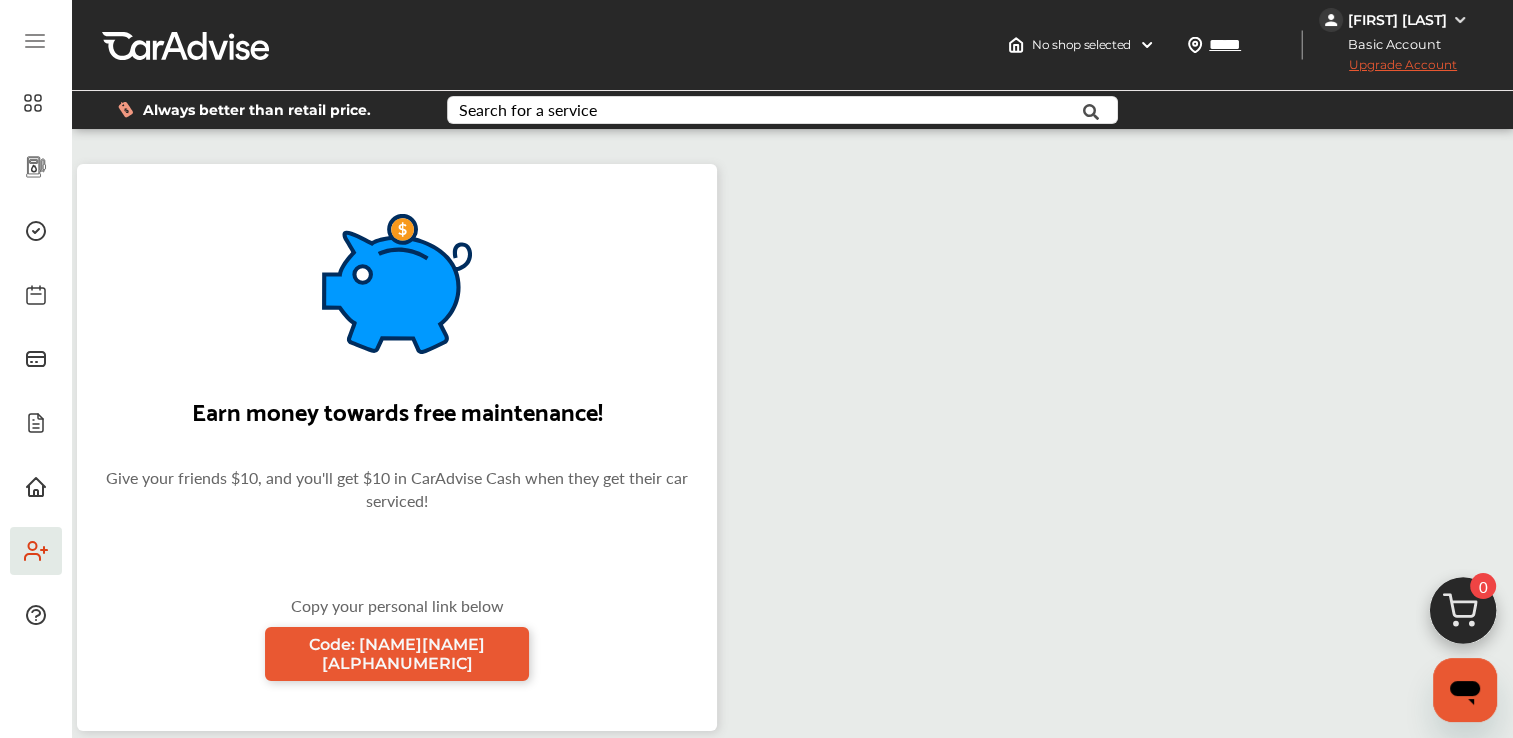 click on "[FIRST] [LAST]" at bounding box center (1397, 20) 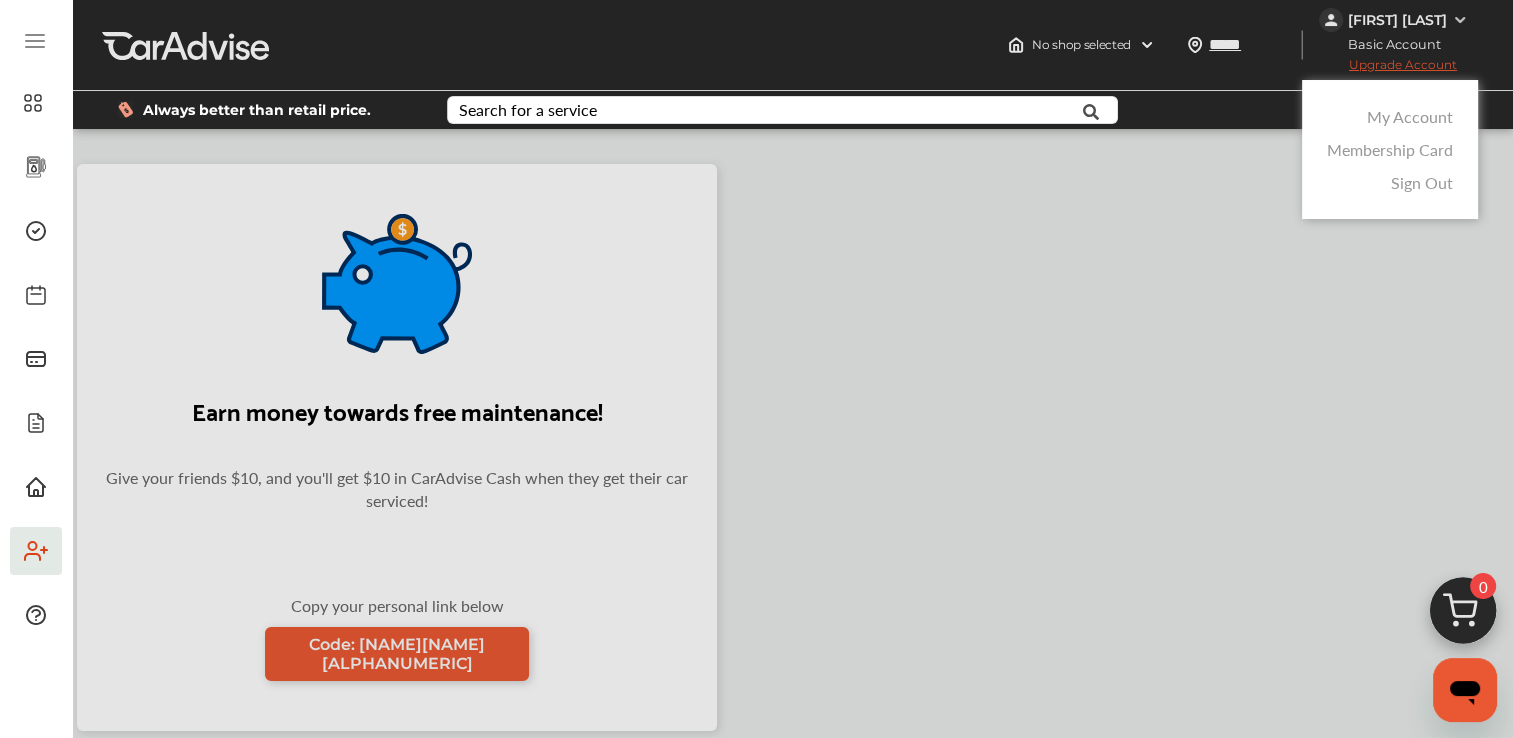 click on "Sign Out" at bounding box center [1422, 182] 